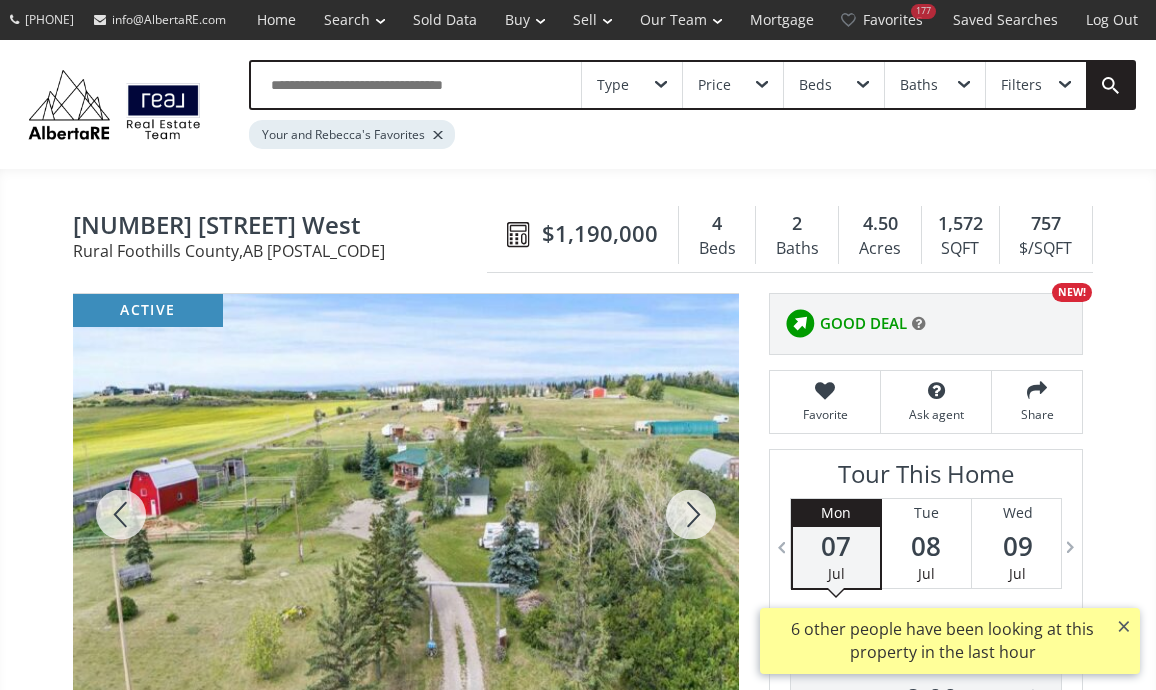 scroll, scrollTop: 0, scrollLeft: 0, axis: both 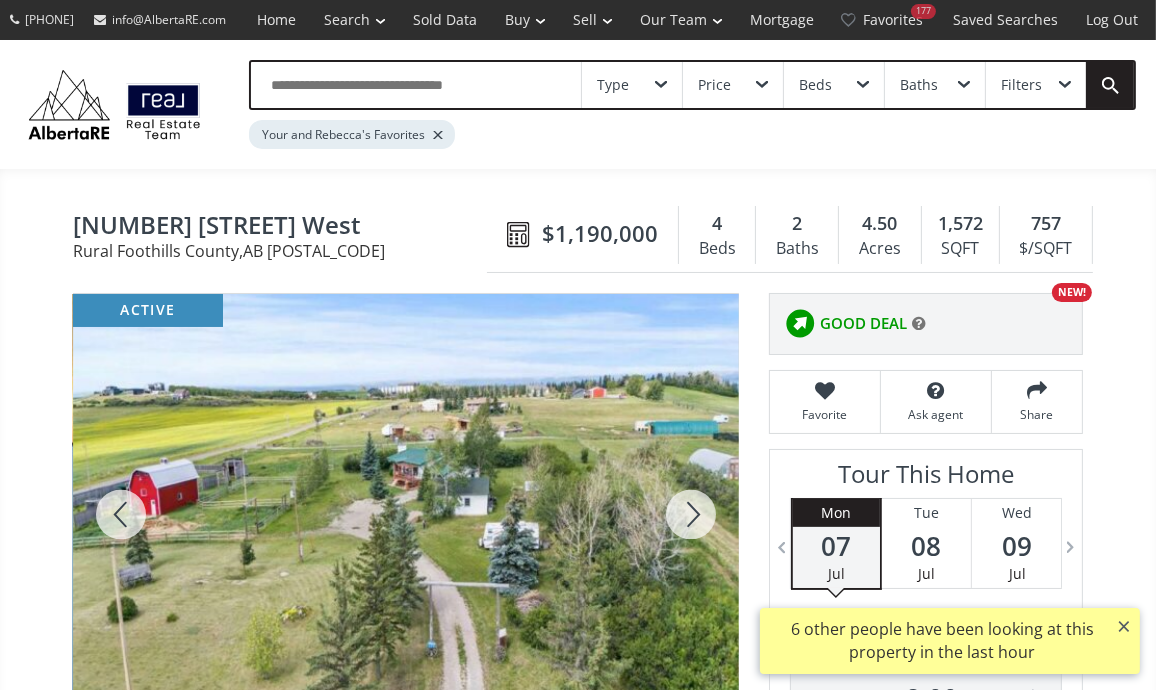 click at bounding box center (691, 514) 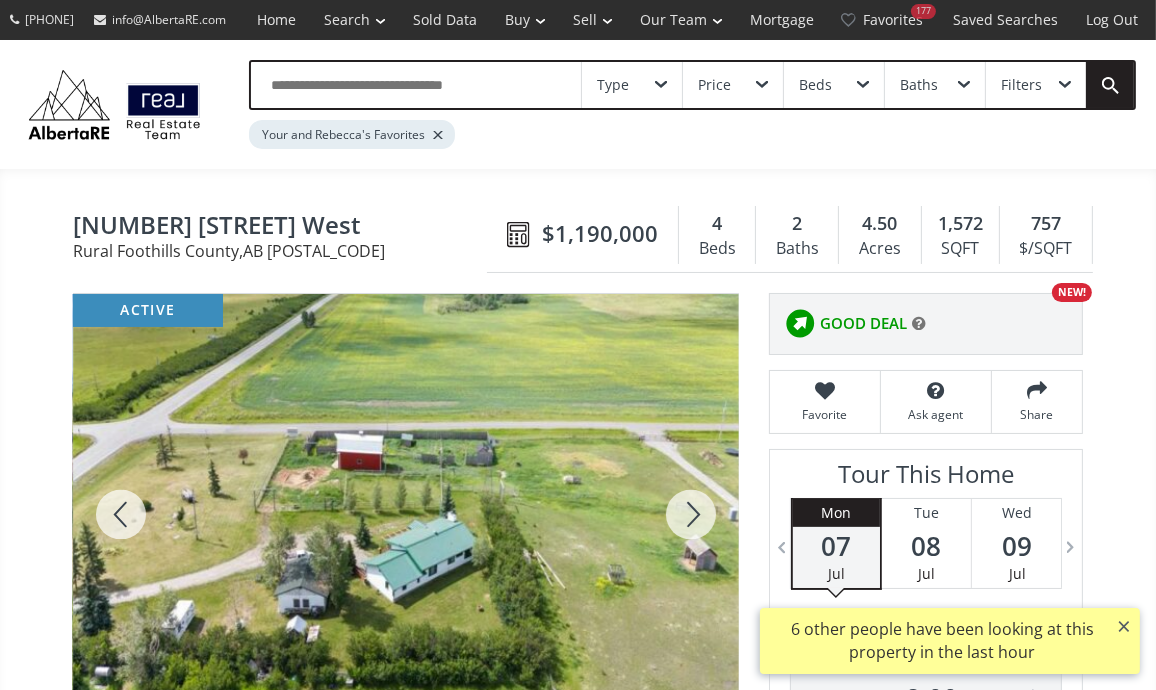 click at bounding box center (691, 514) 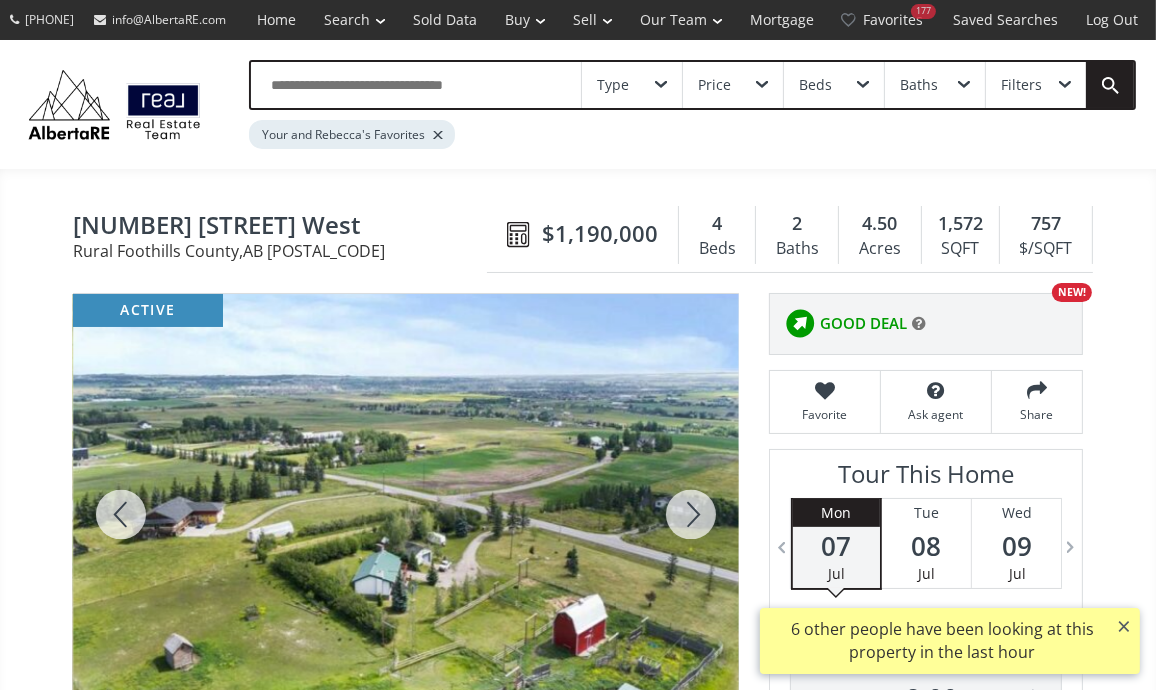 click at bounding box center (691, 514) 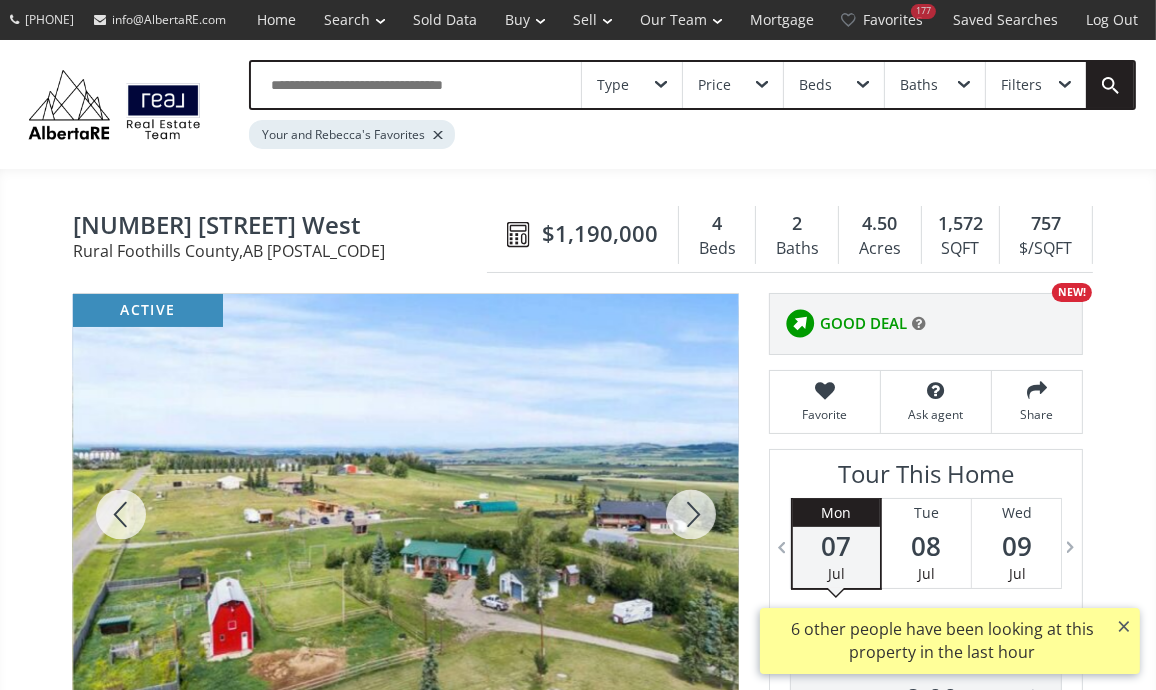 click at bounding box center (691, 514) 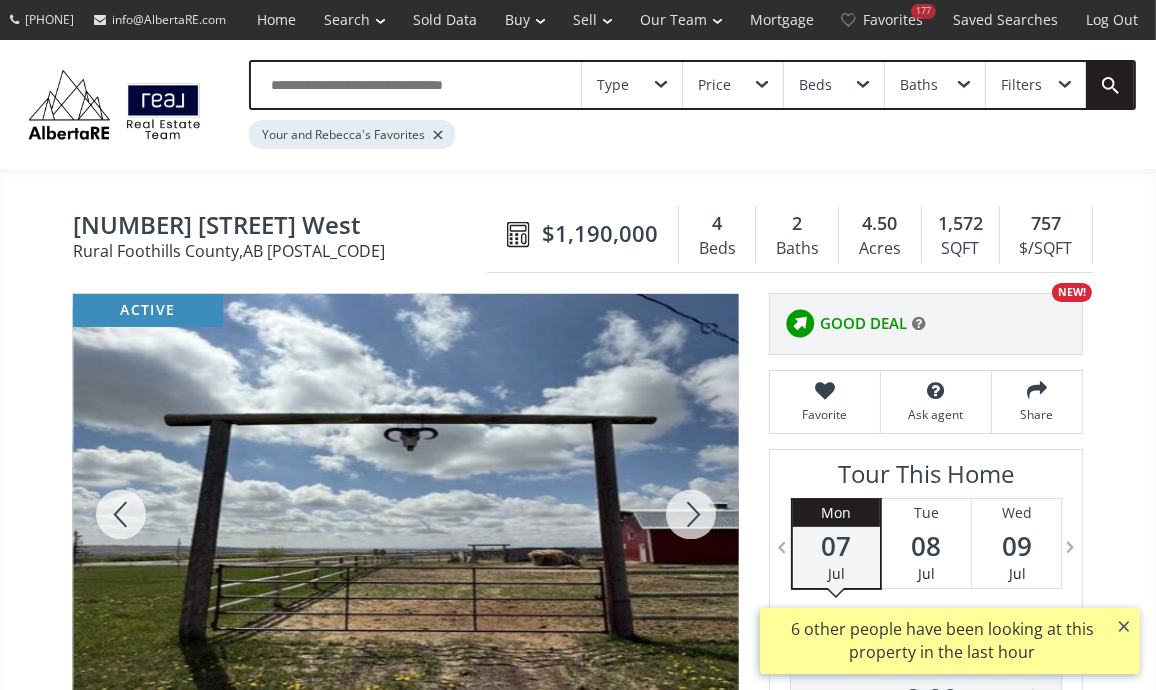 click at bounding box center [691, 514] 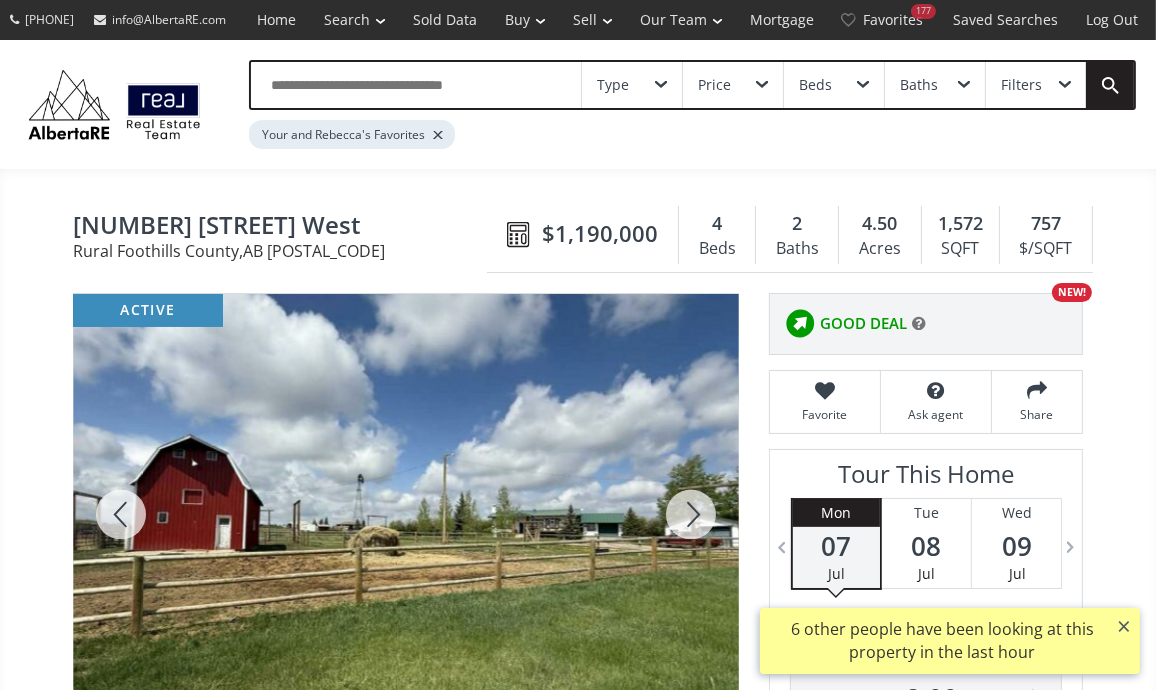 click at bounding box center (691, 514) 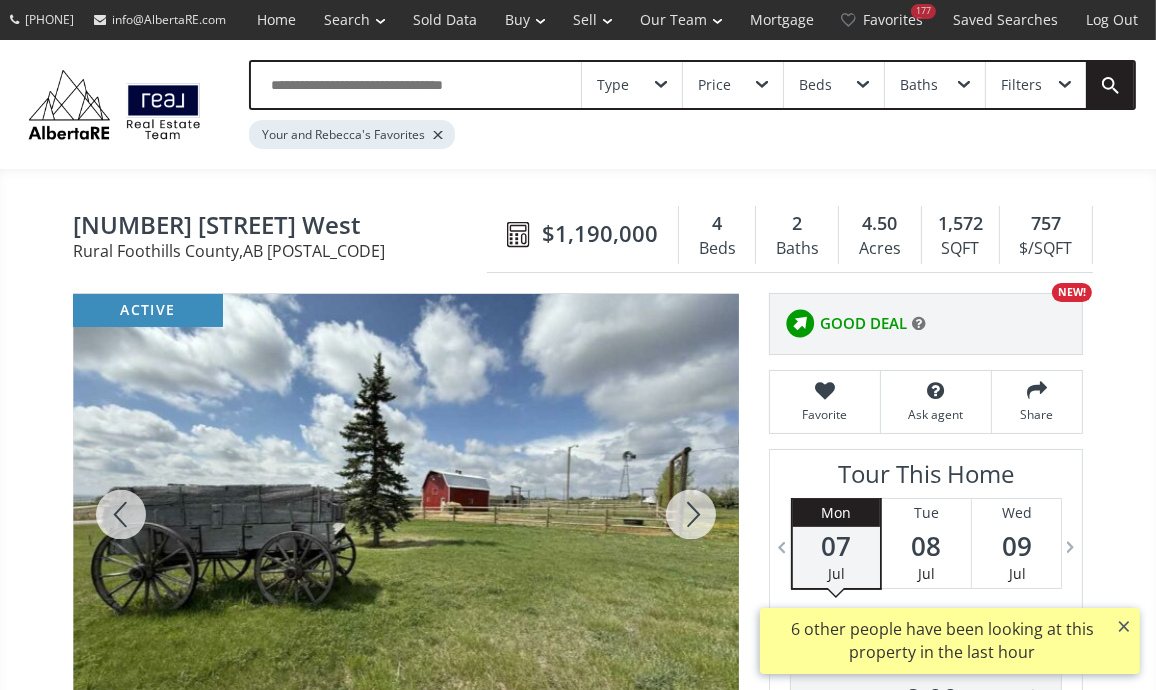 click at bounding box center (691, 514) 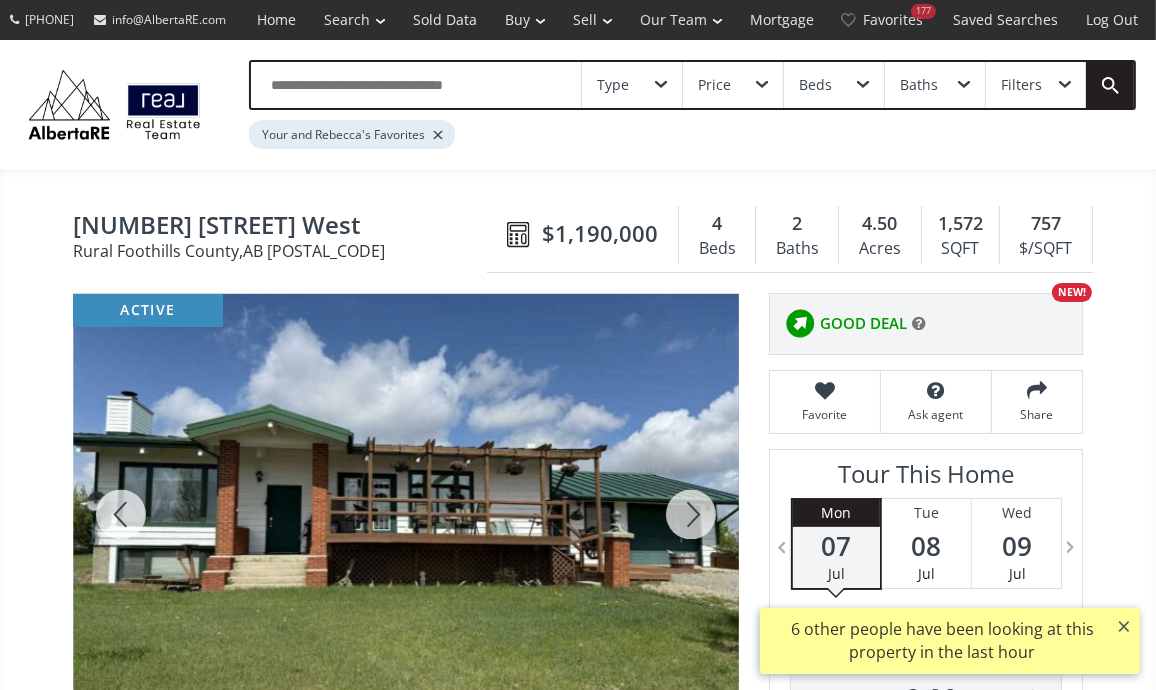 click at bounding box center (691, 514) 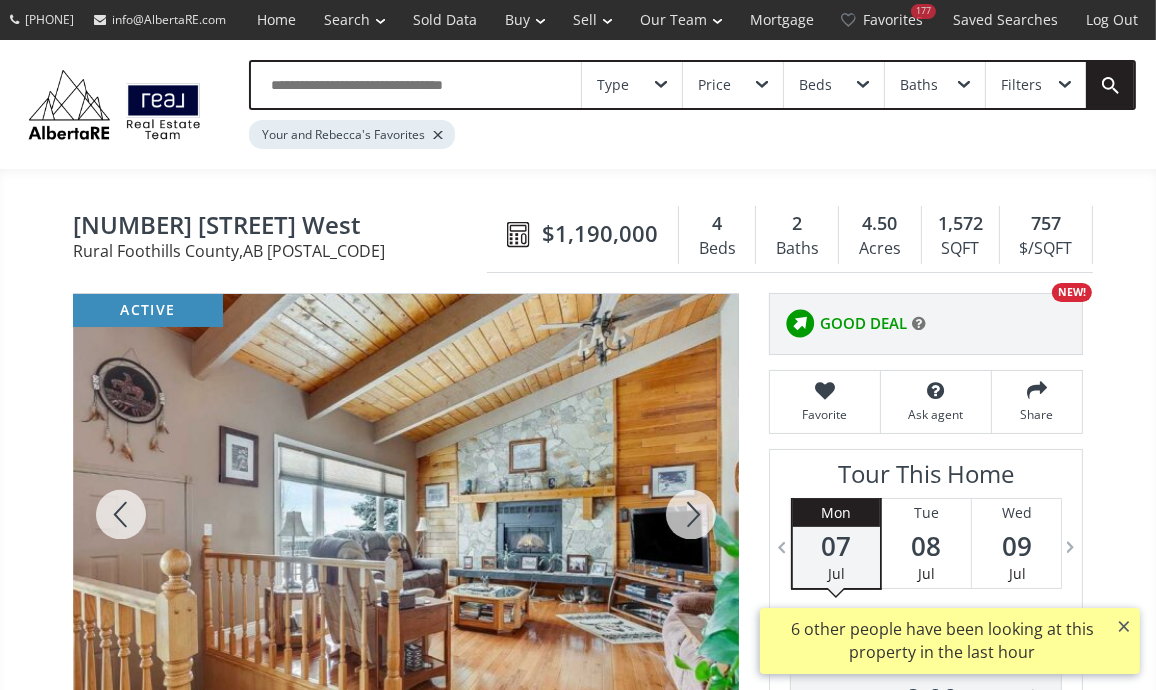 click at bounding box center (691, 514) 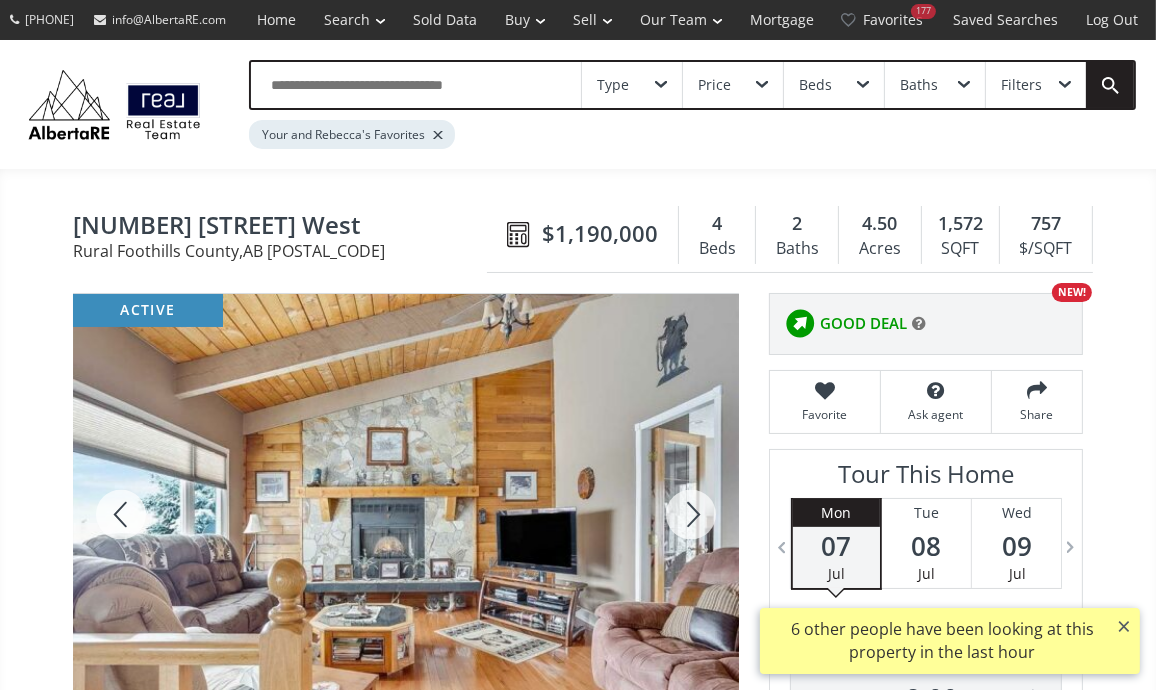 click at bounding box center [691, 514] 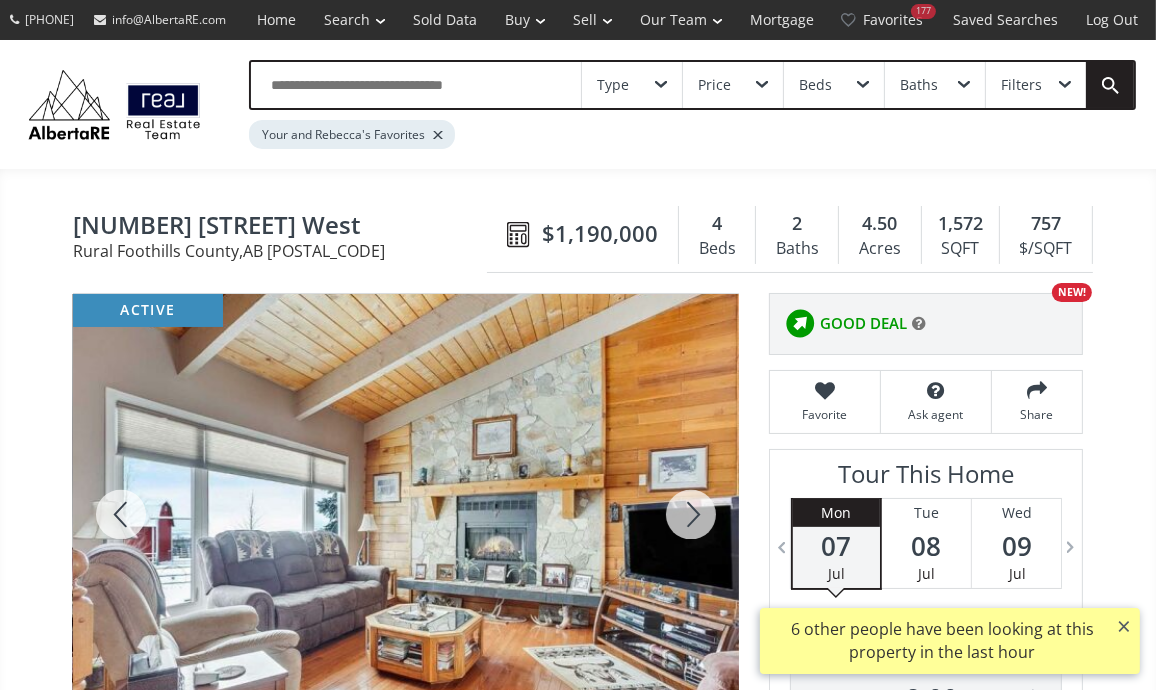 click at bounding box center [691, 514] 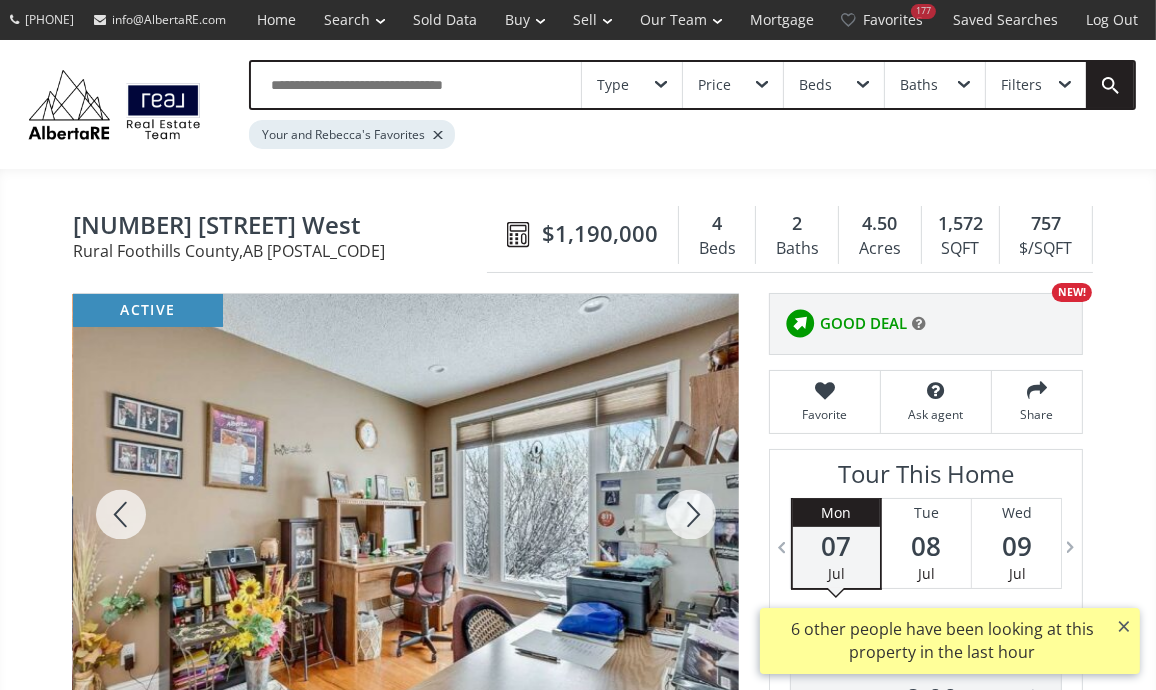click at bounding box center (691, 514) 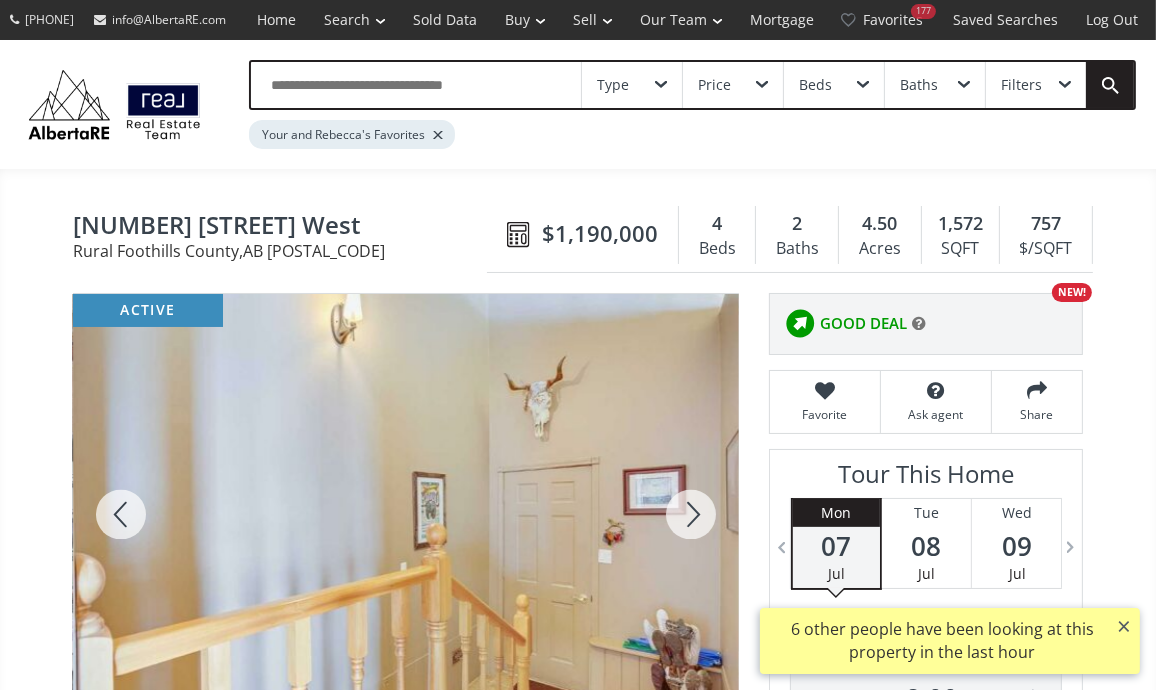click at bounding box center [691, 514] 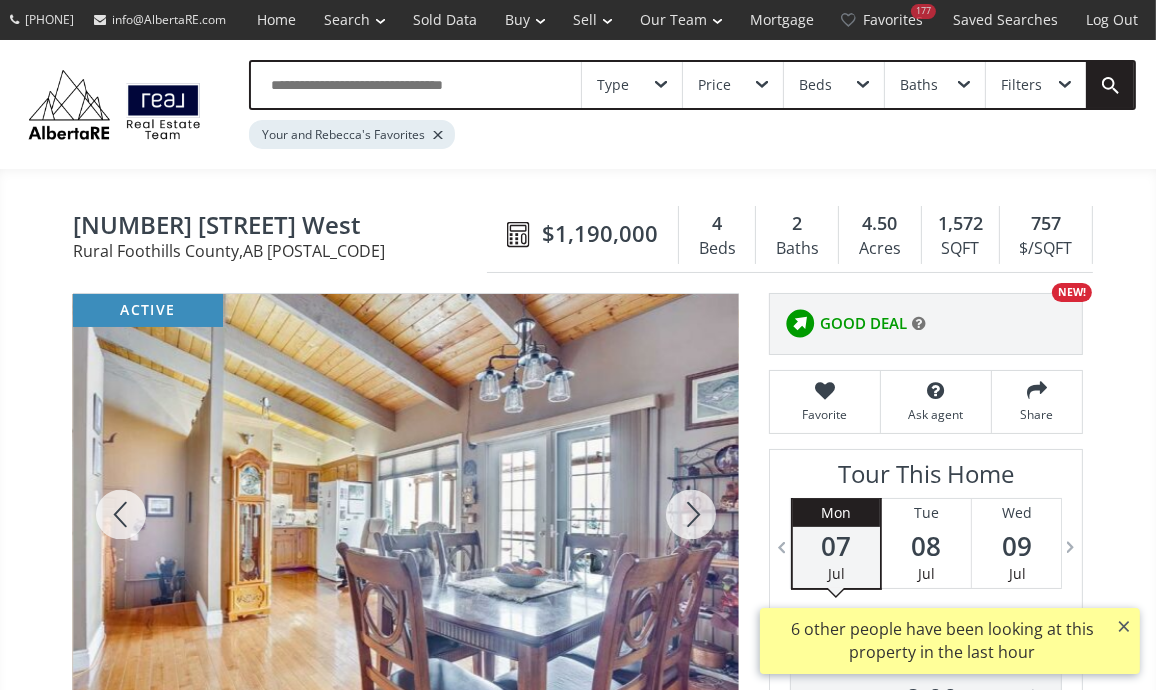click at bounding box center (691, 514) 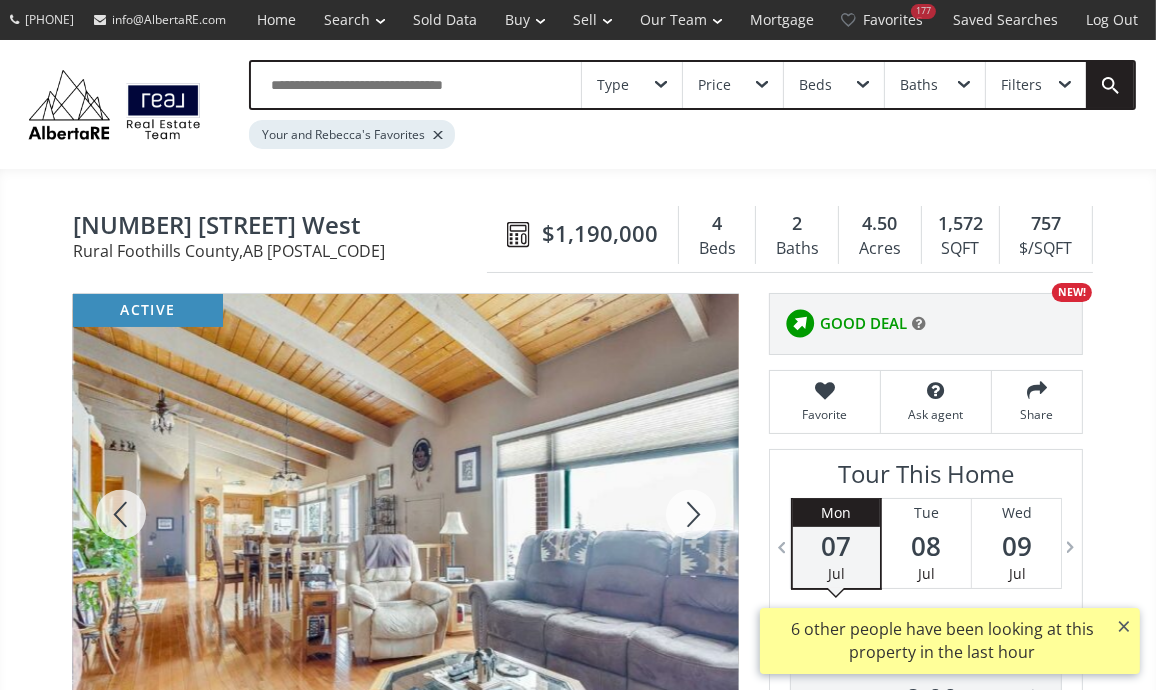 click at bounding box center (691, 514) 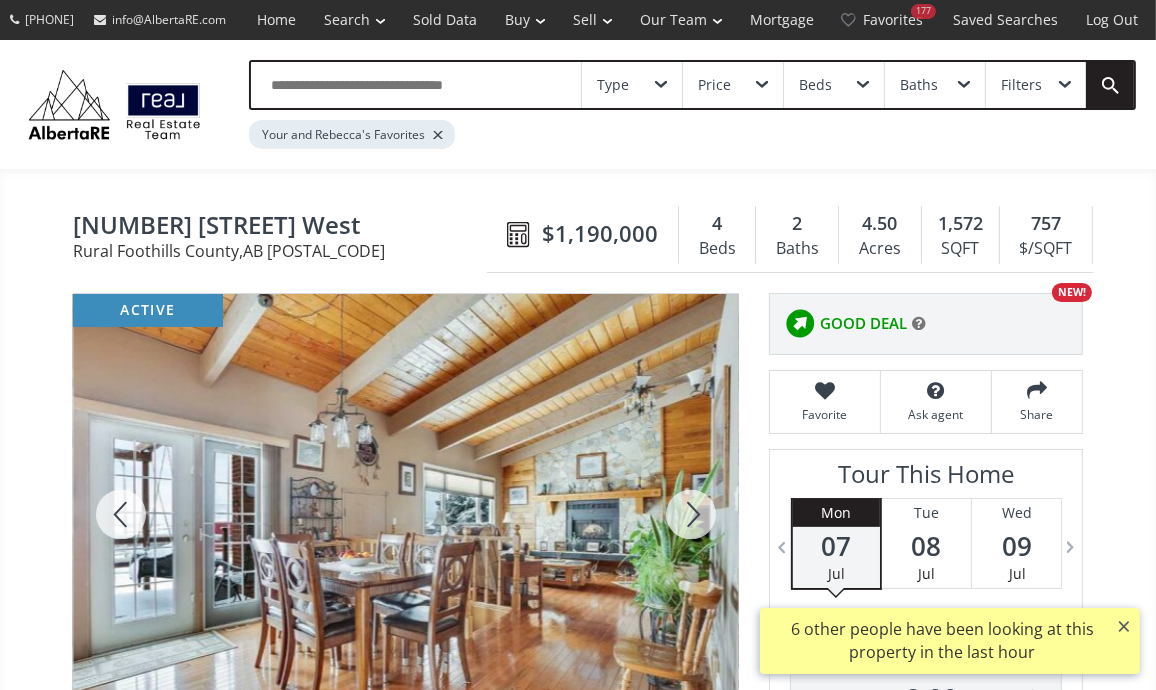 click at bounding box center (691, 514) 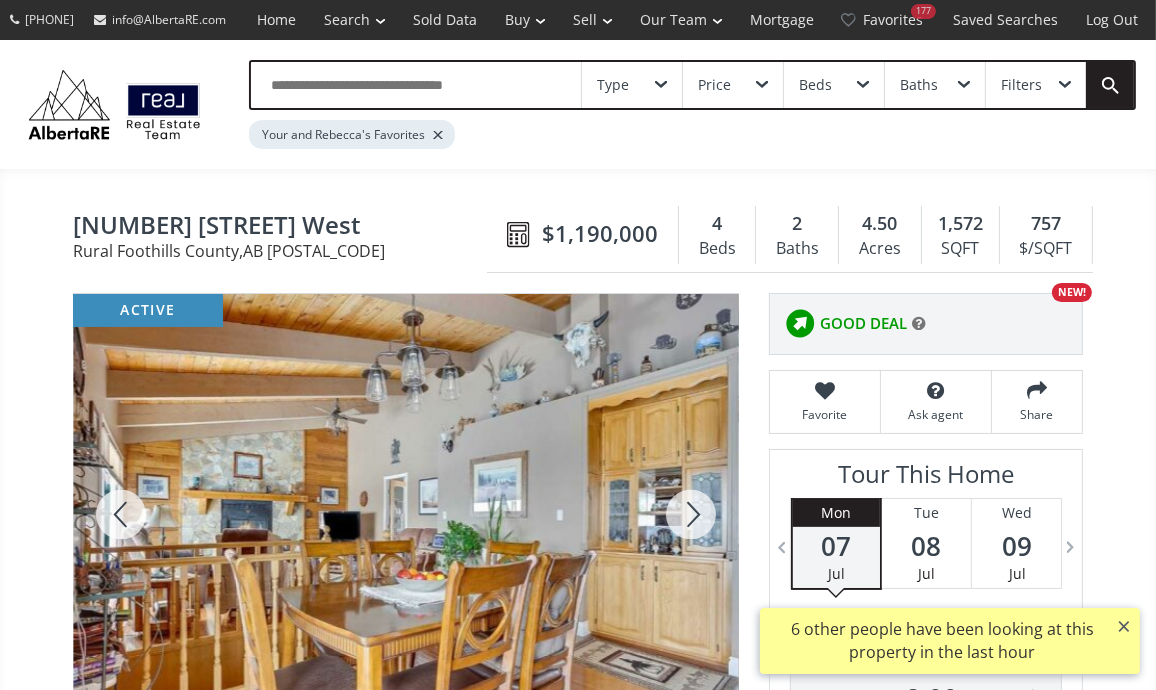click at bounding box center [691, 514] 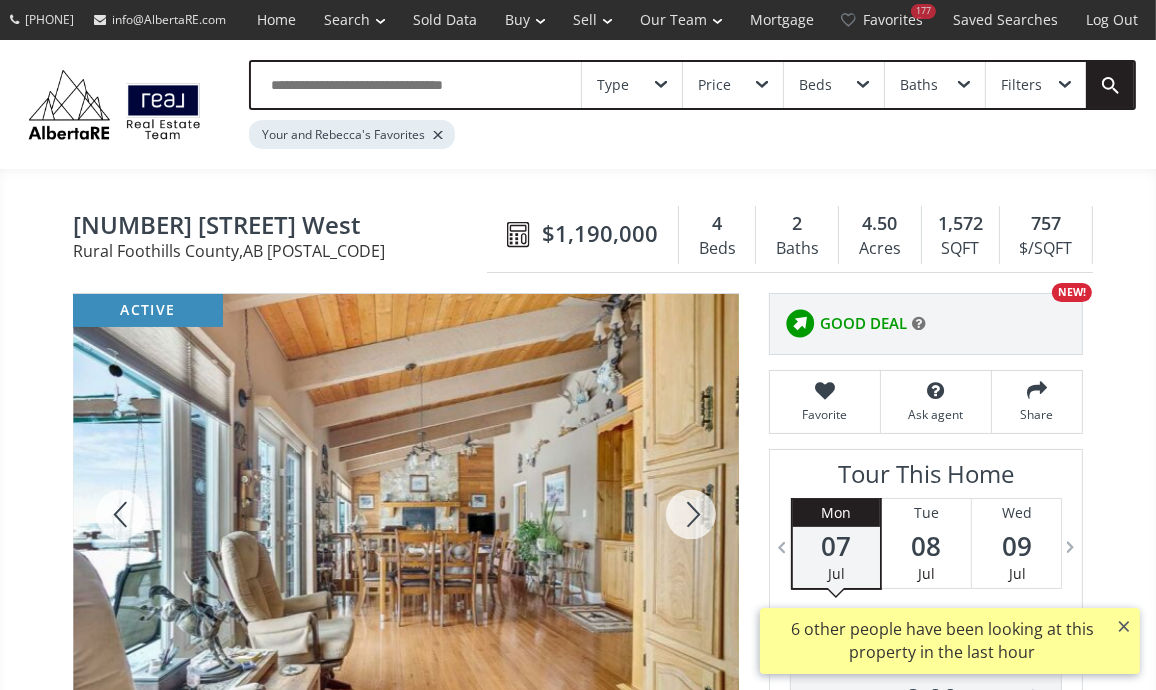 click at bounding box center (691, 514) 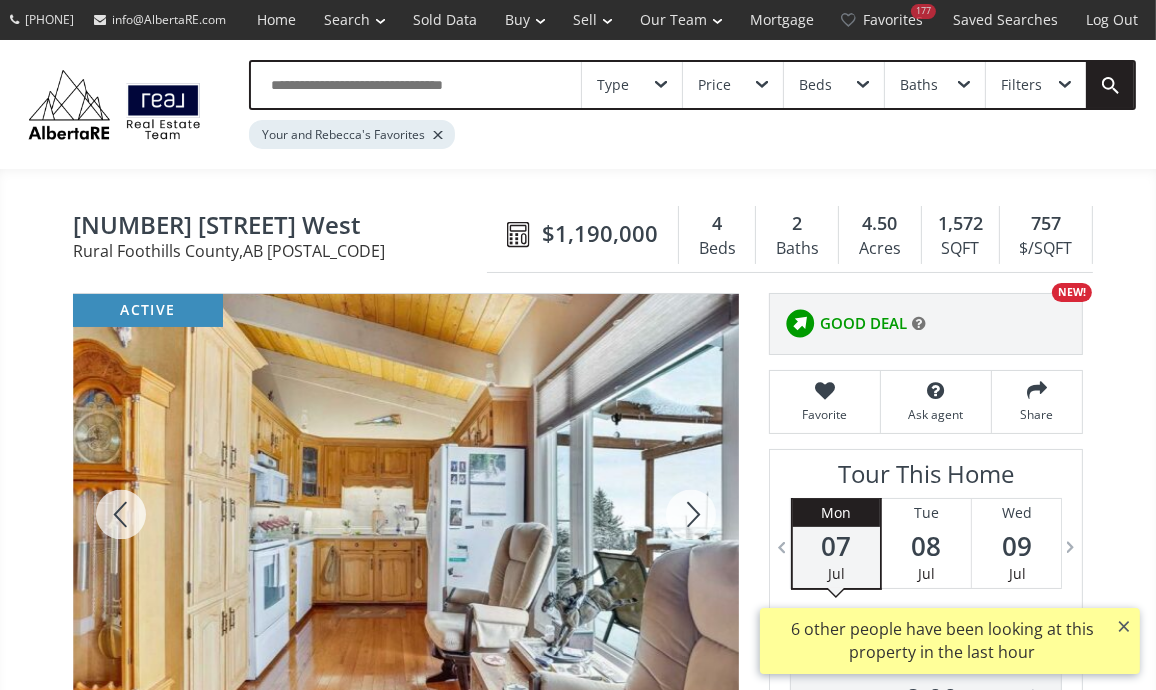 click at bounding box center [691, 514] 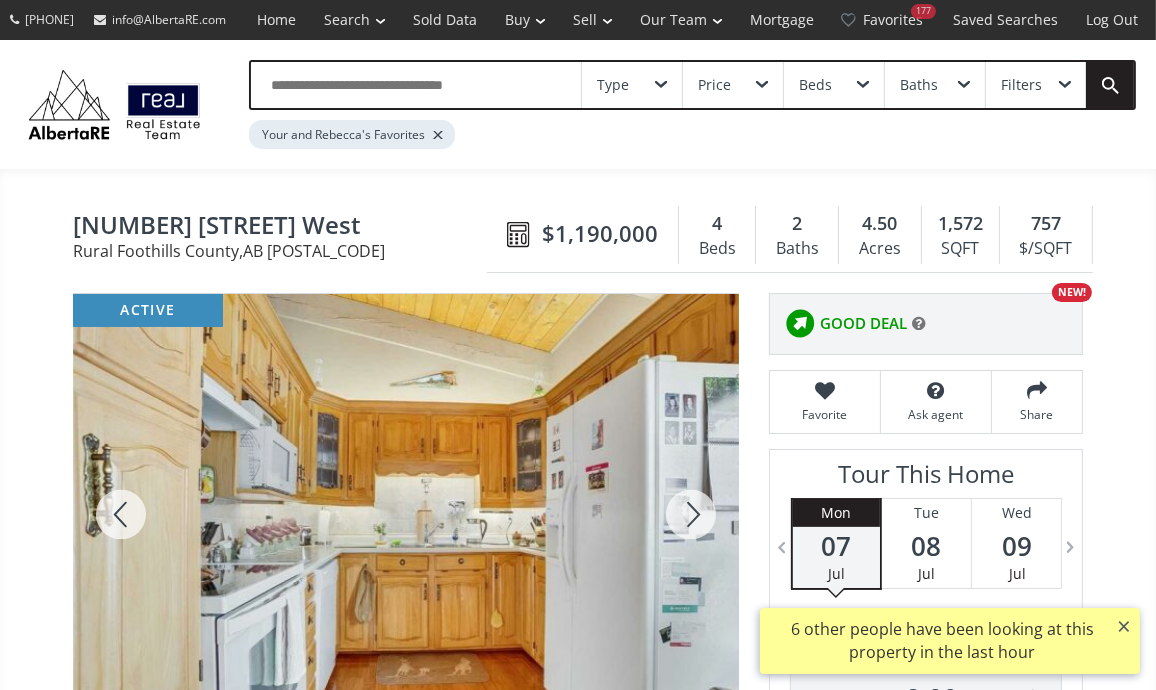 click at bounding box center [691, 514] 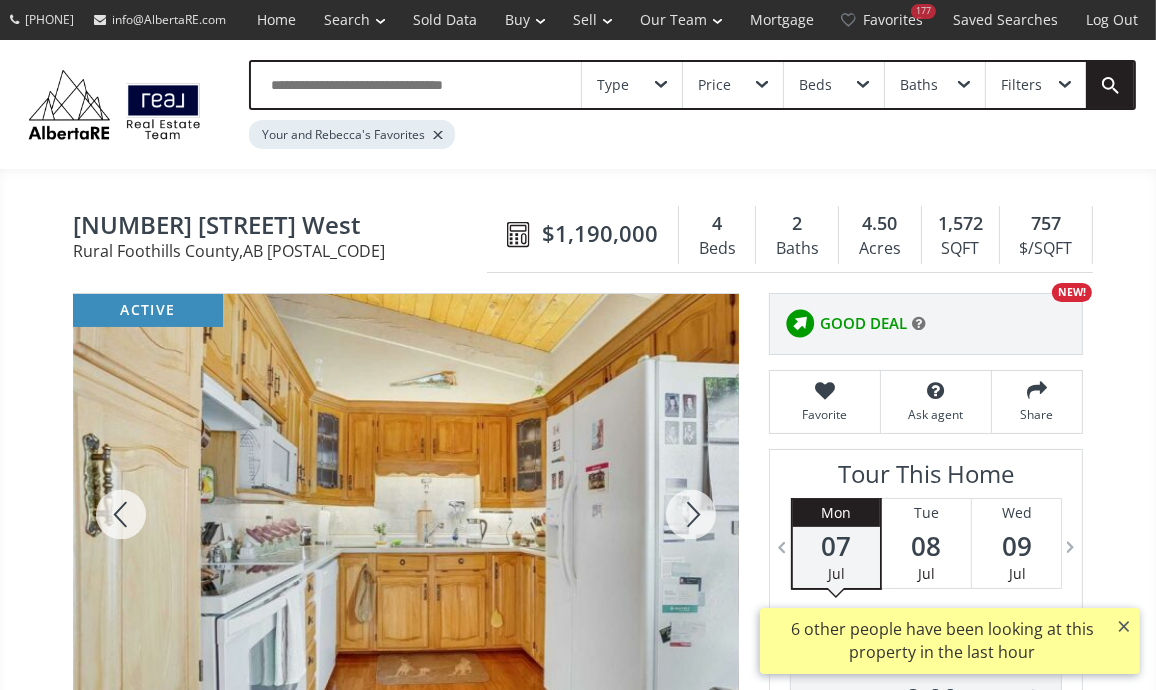 click at bounding box center (691, 514) 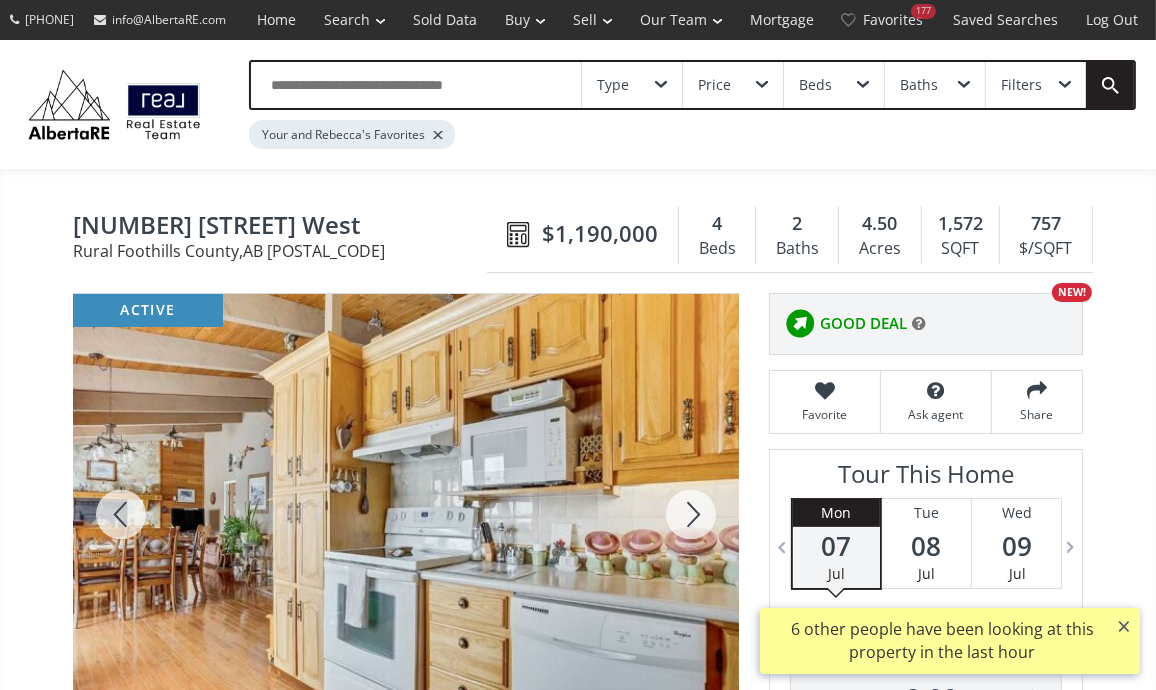 click at bounding box center (691, 514) 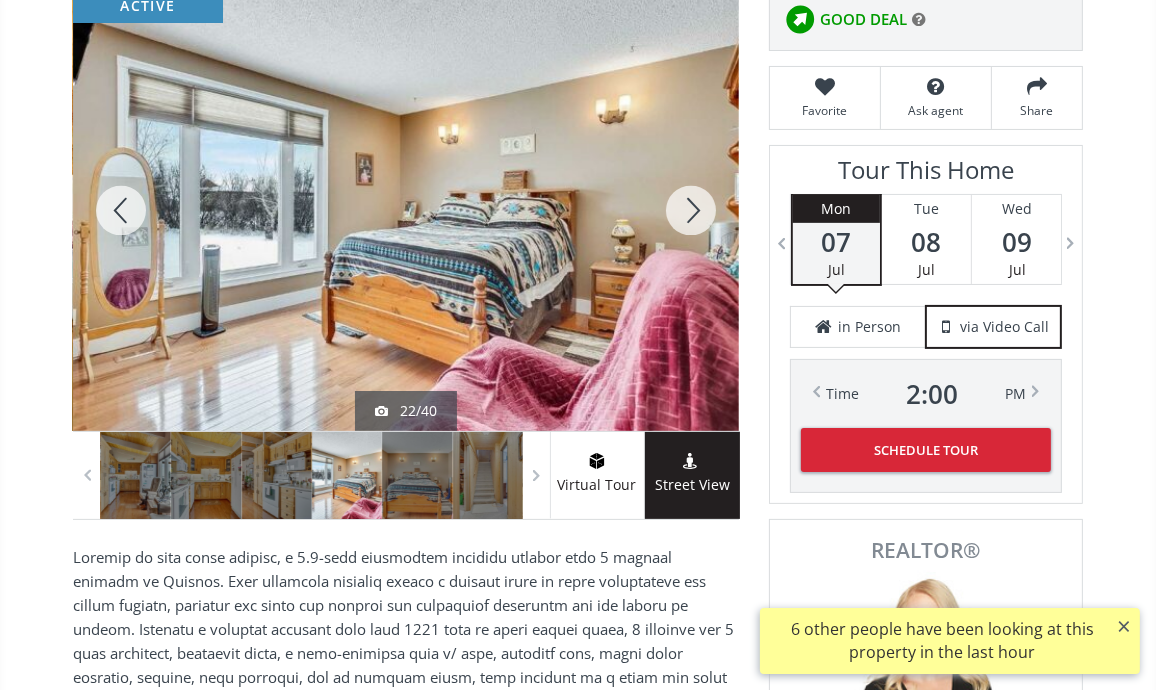 scroll, scrollTop: 320, scrollLeft: 0, axis: vertical 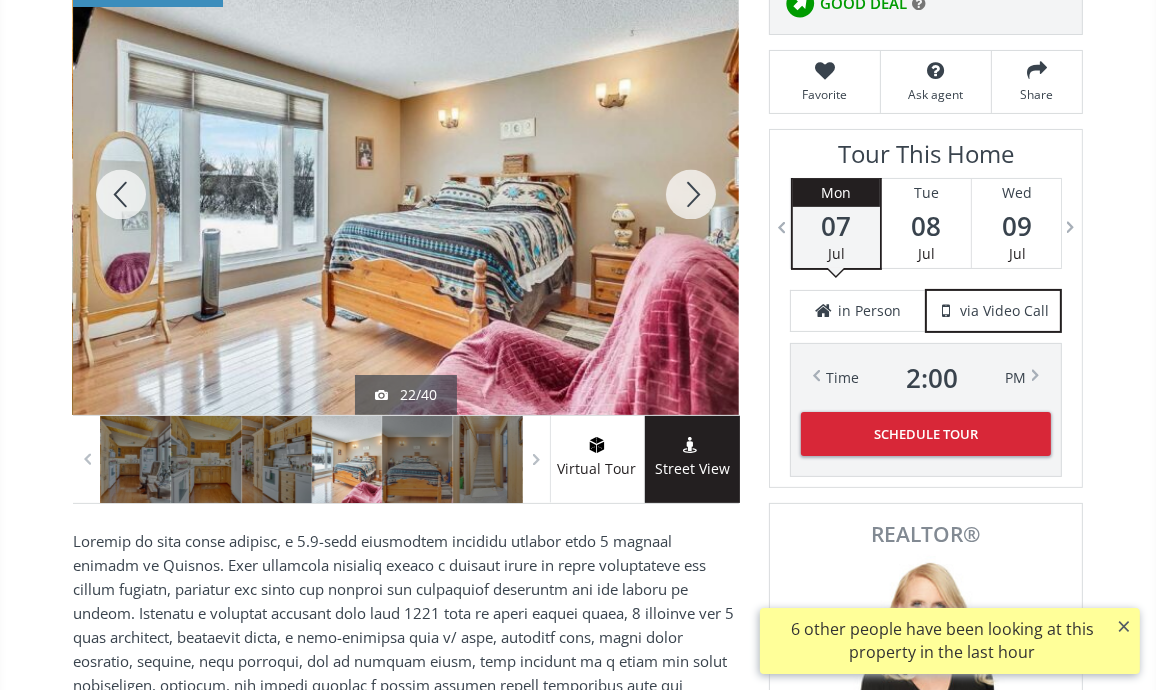 click at bounding box center [691, 194] 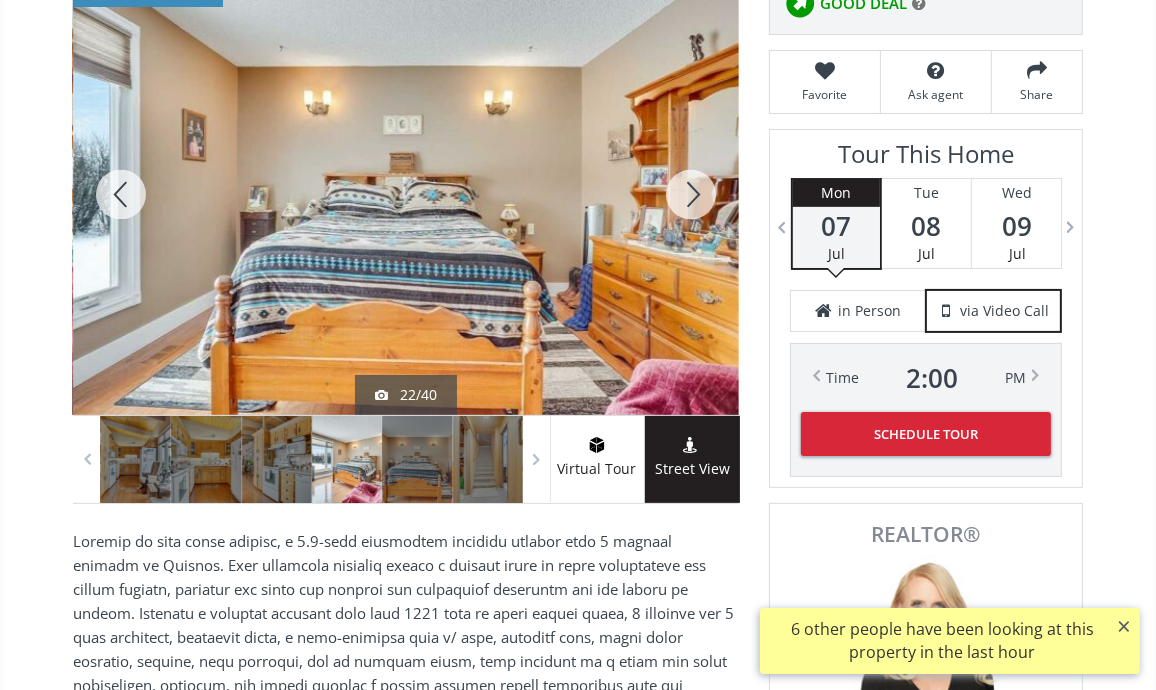 click at bounding box center [691, 194] 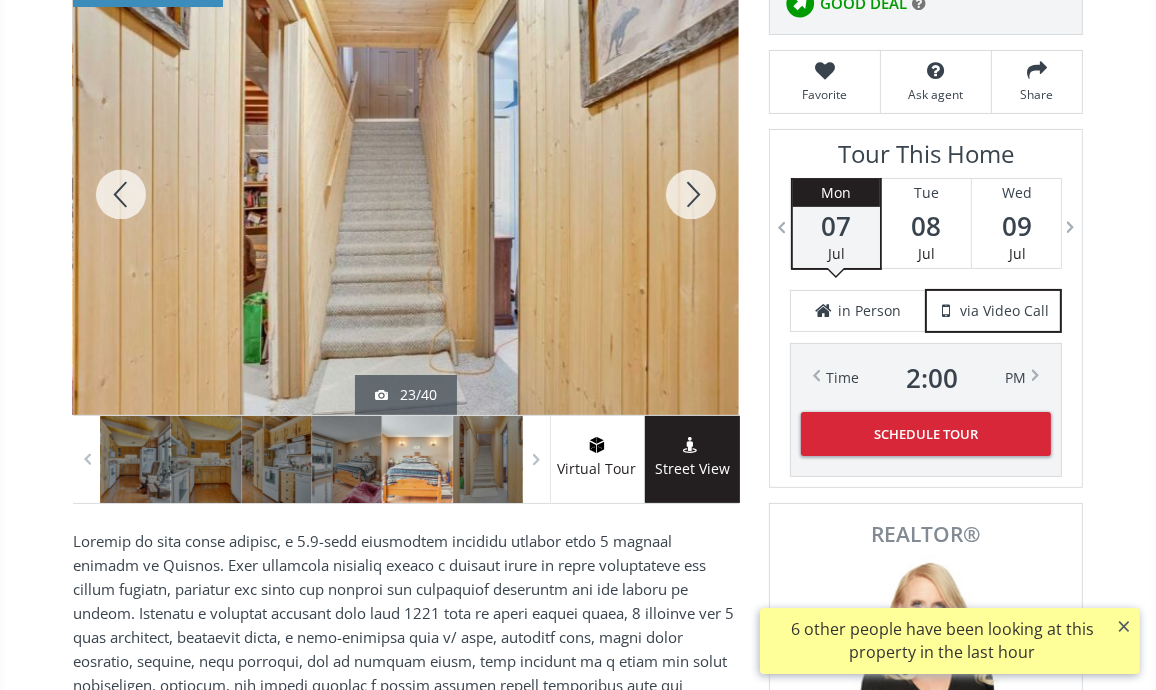 click at bounding box center [691, 194] 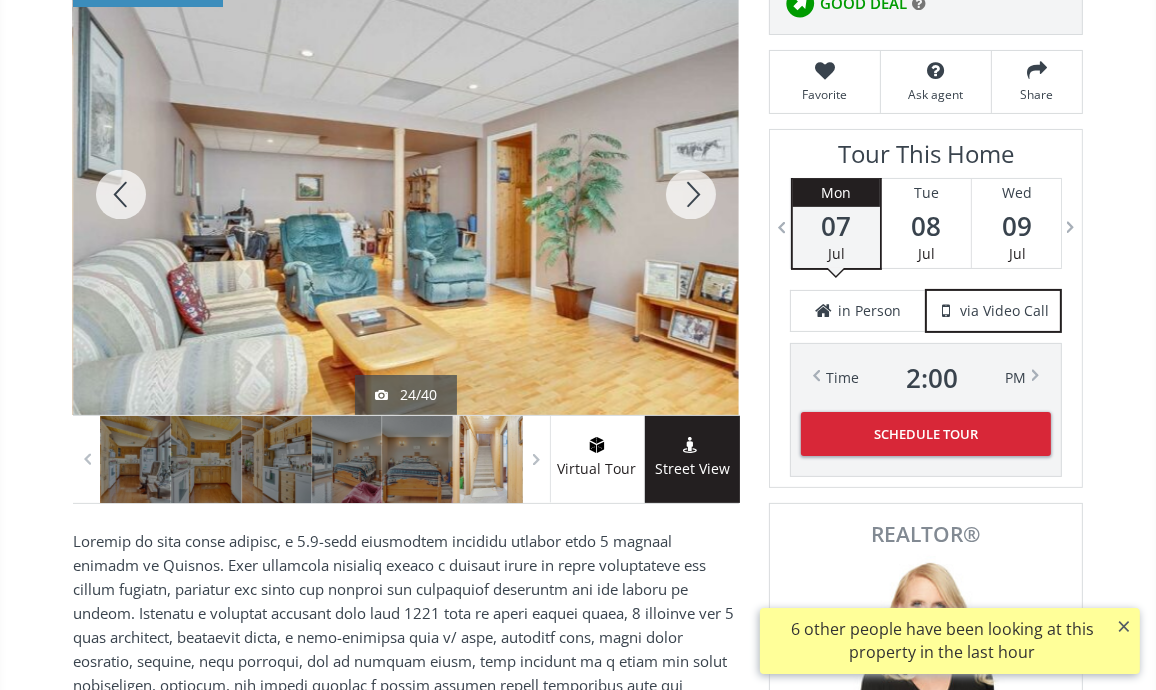 click at bounding box center [691, 194] 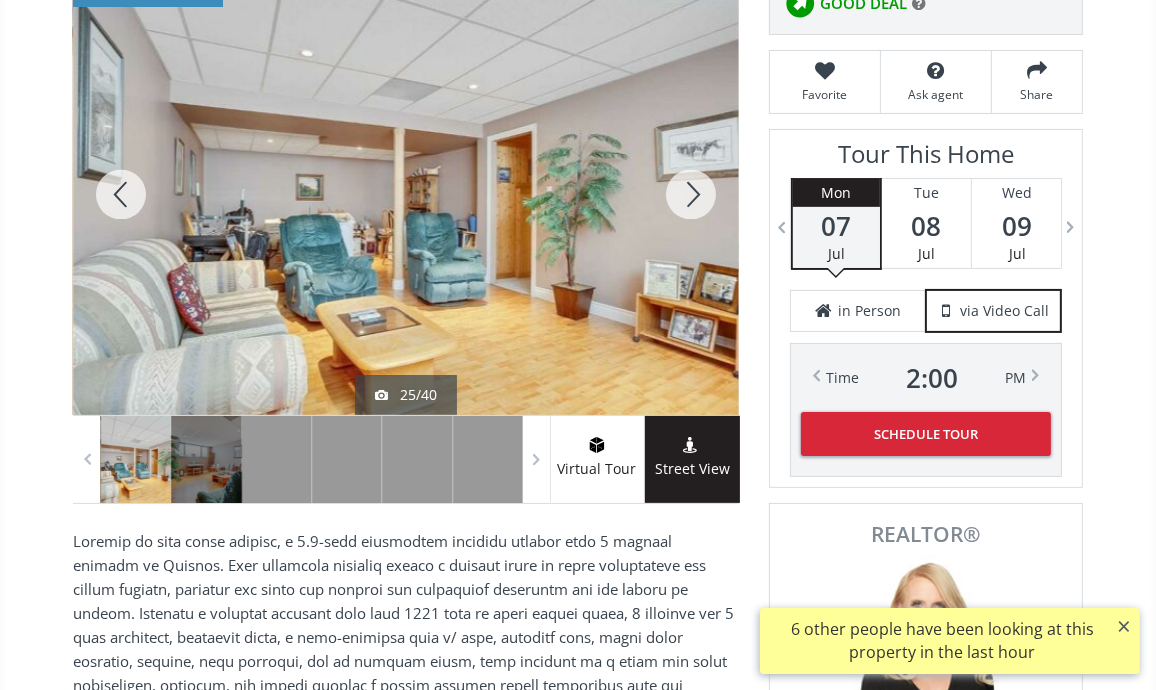 click at bounding box center (691, 194) 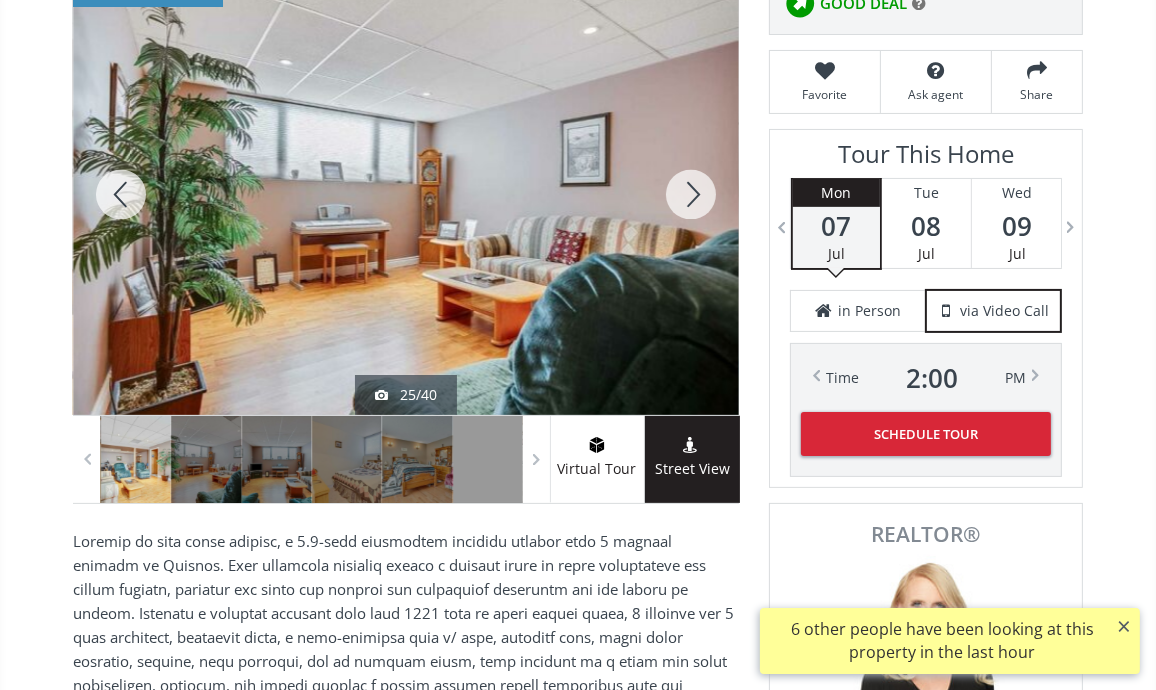 click at bounding box center (691, 194) 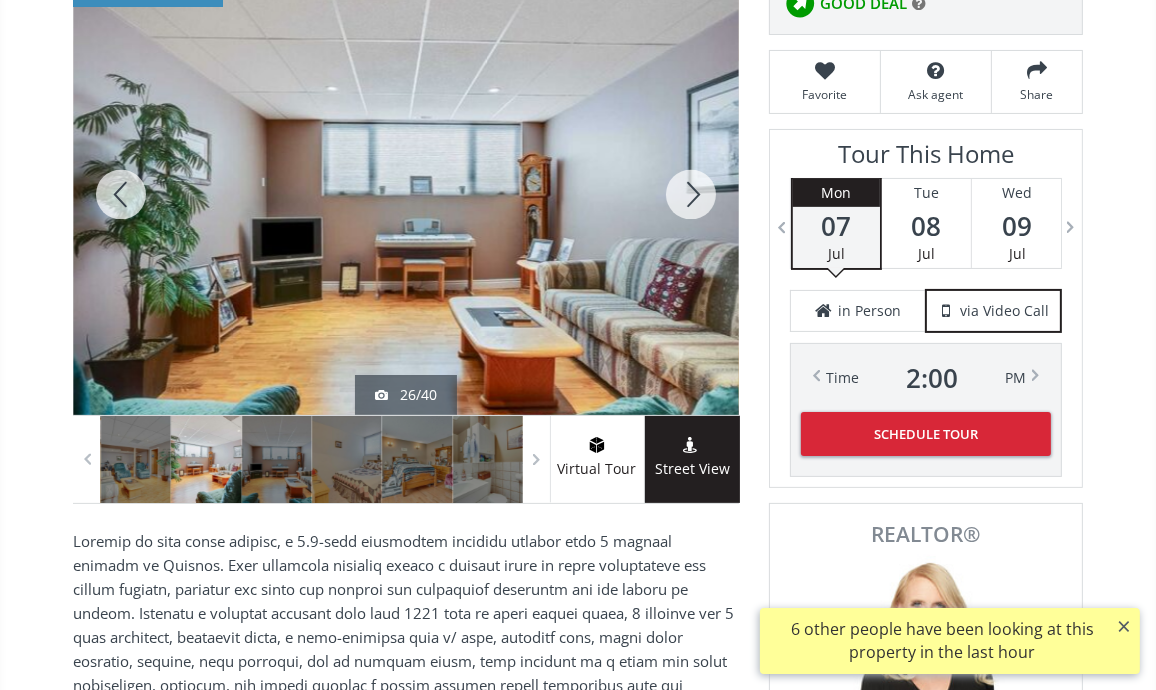 click at bounding box center (691, 194) 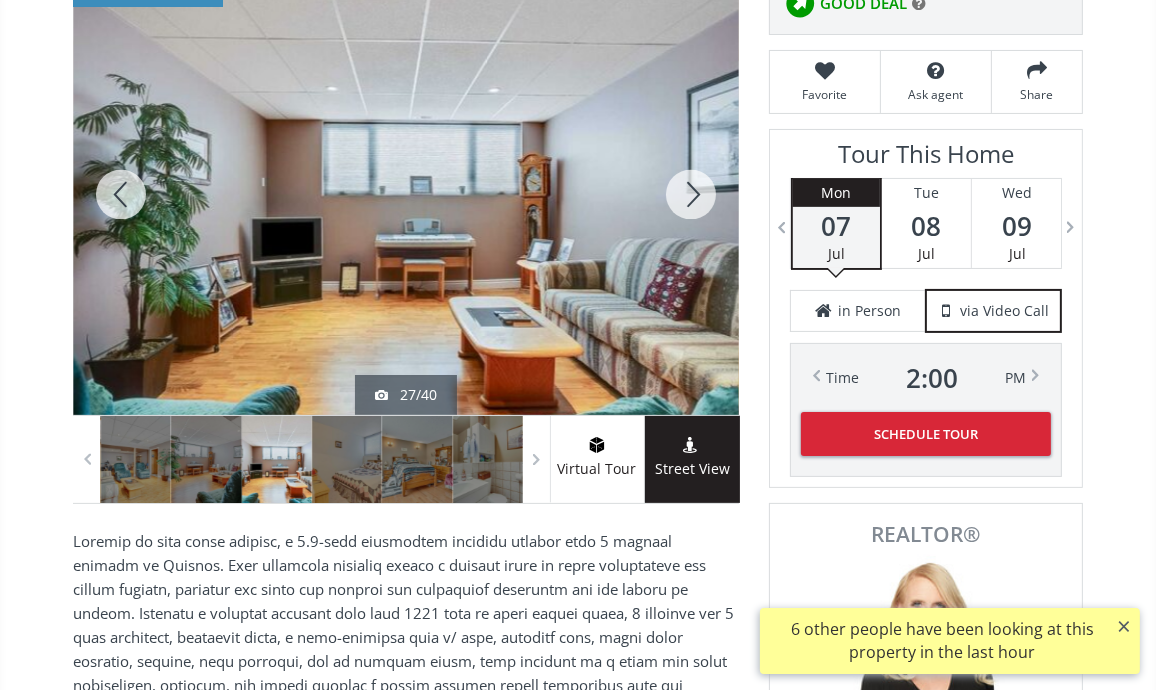 click at bounding box center [691, 194] 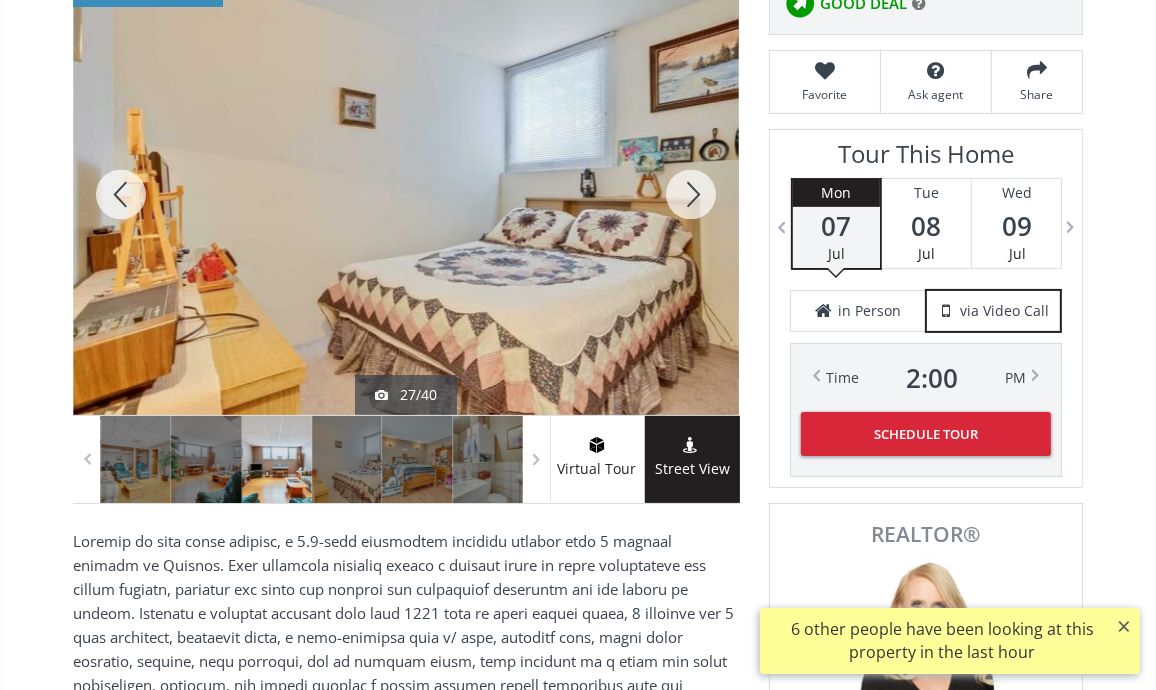 click at bounding box center (691, 194) 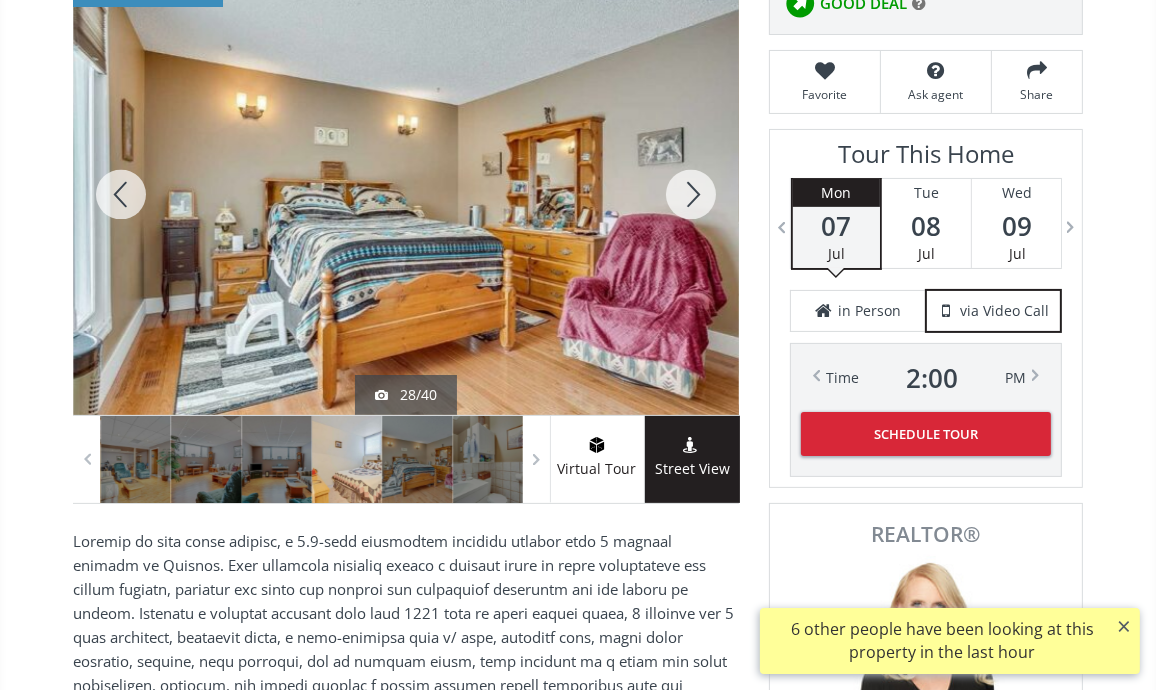 click at bounding box center (691, 194) 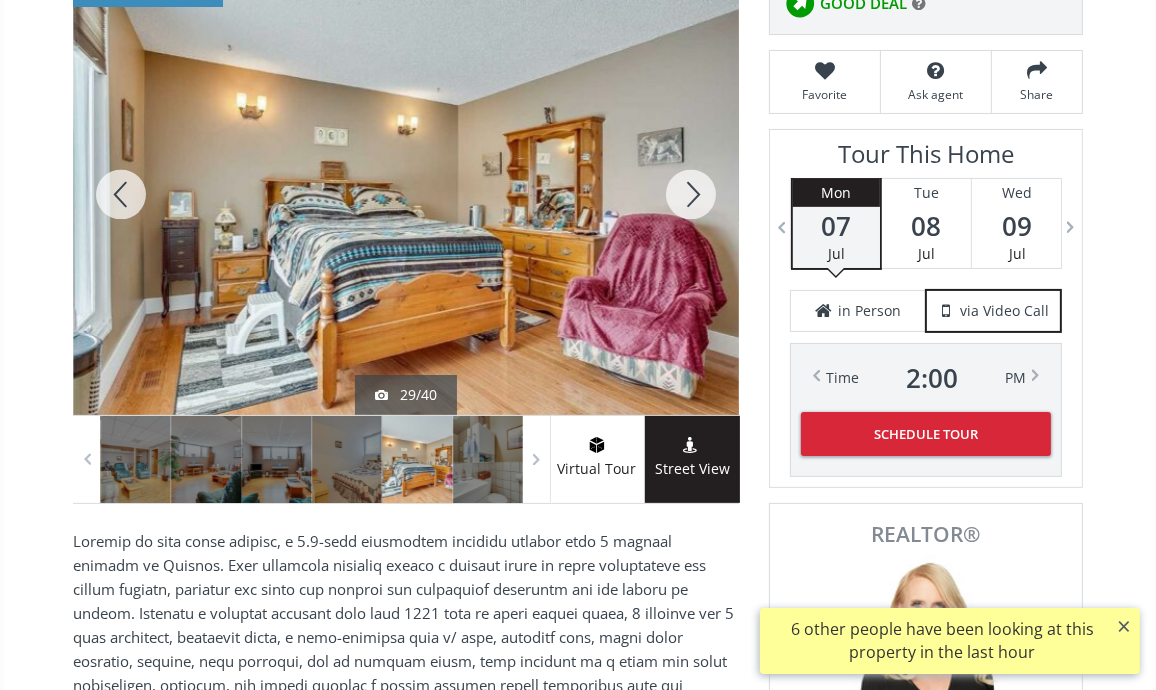 click at bounding box center [691, 194] 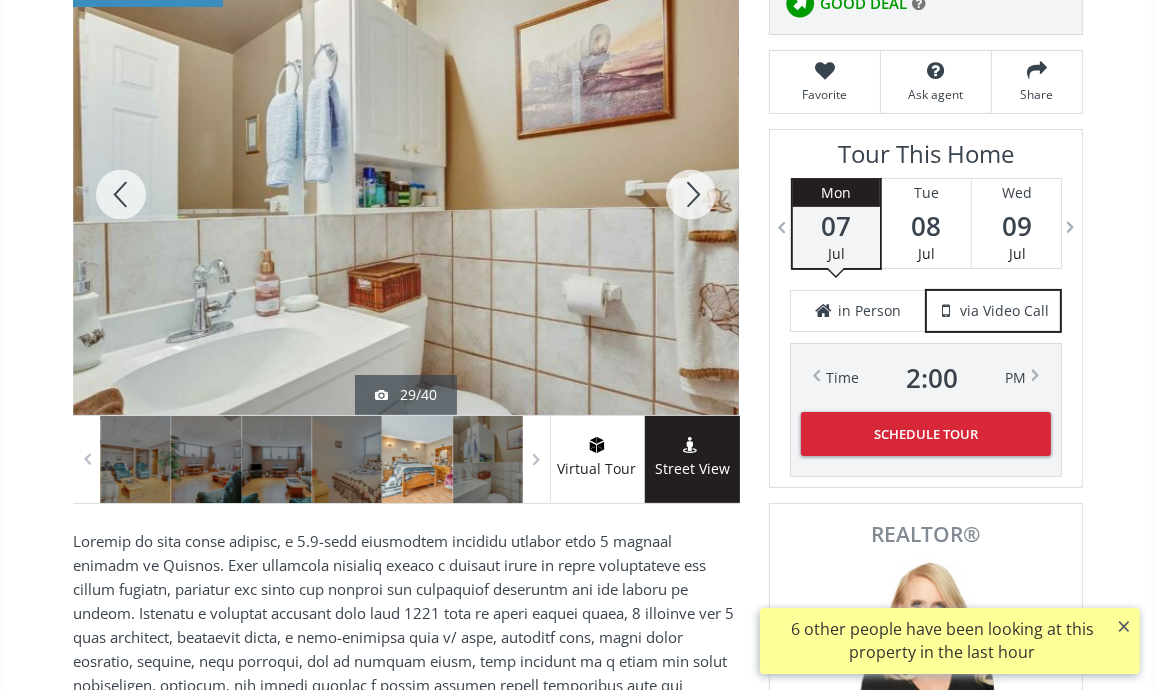 click at bounding box center (691, 194) 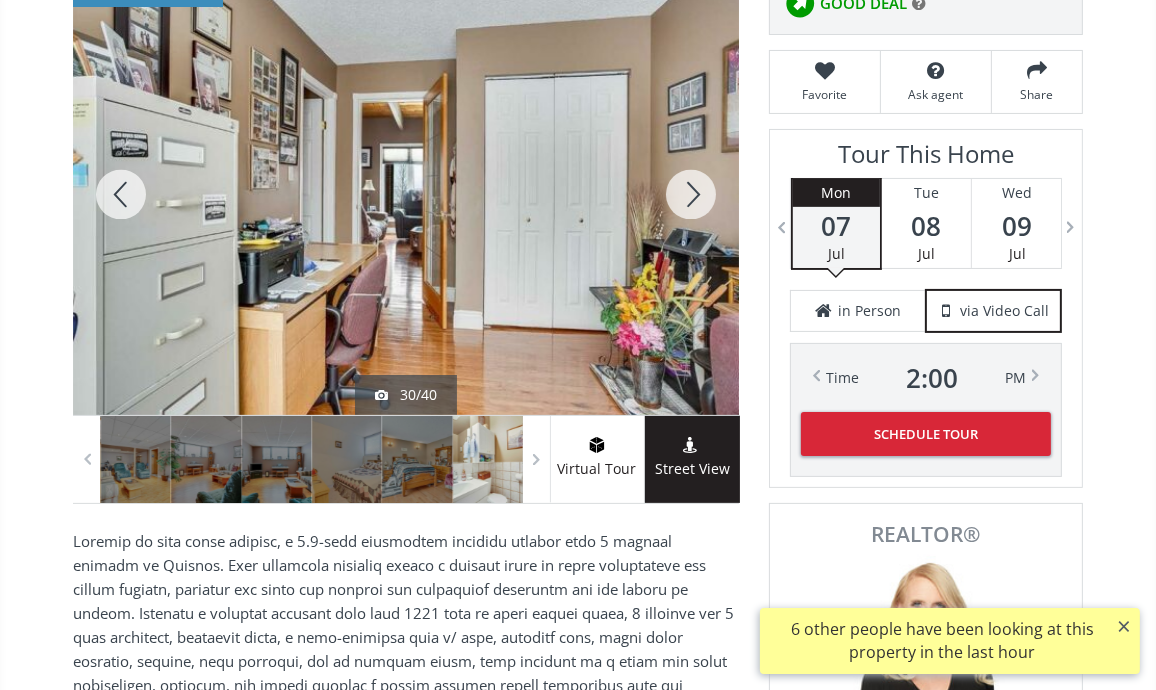click at bounding box center [691, 194] 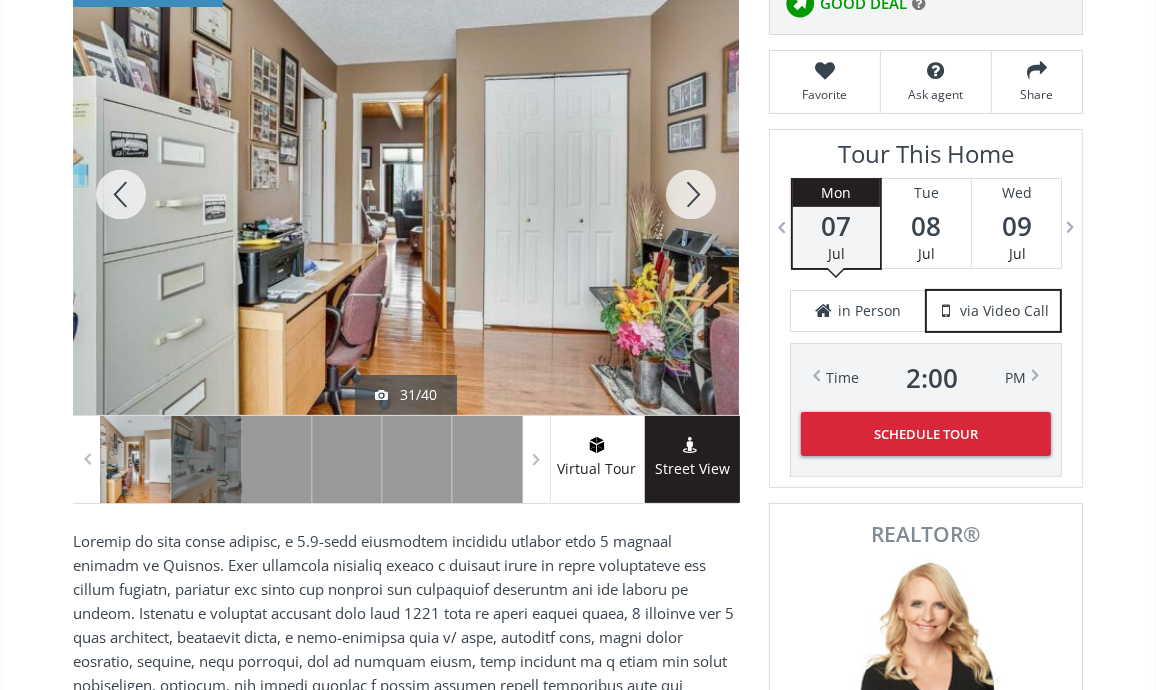 click at bounding box center (691, 194) 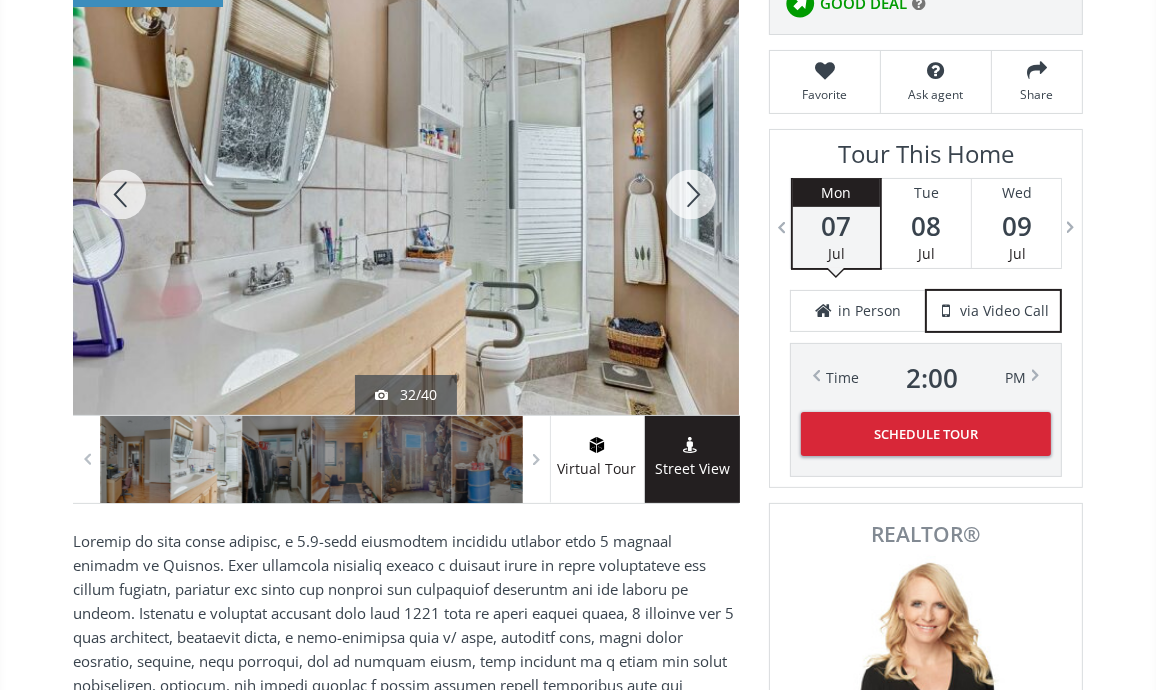 click at bounding box center [691, 194] 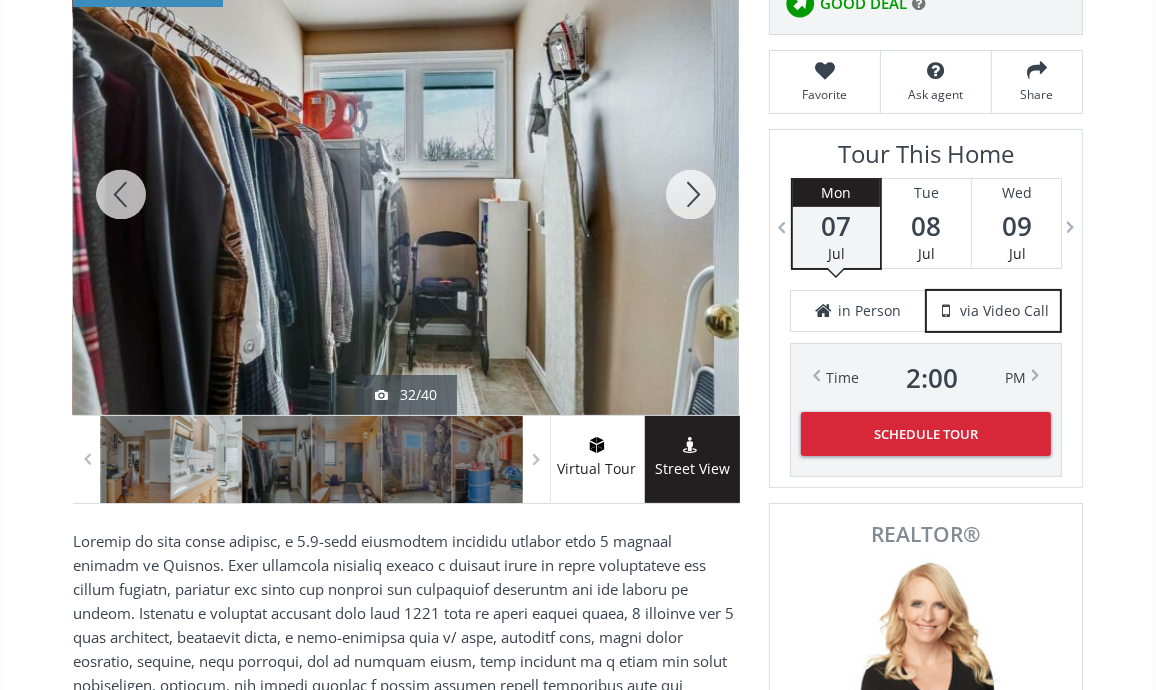 click at bounding box center [691, 194] 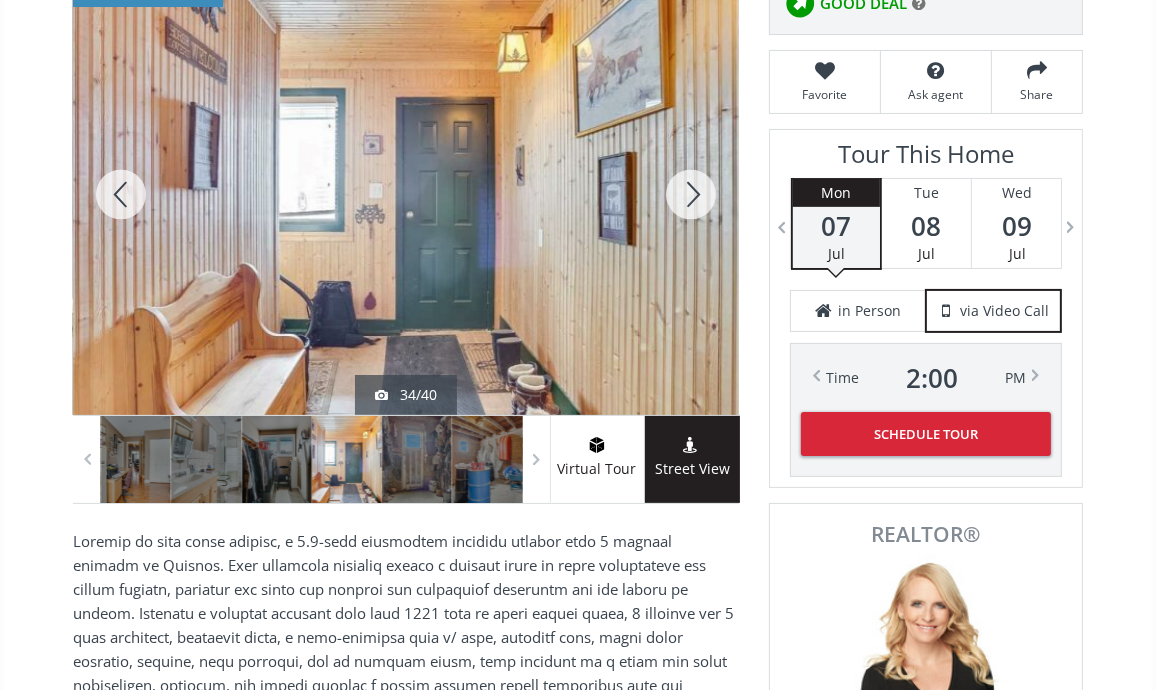 click at bounding box center [691, 194] 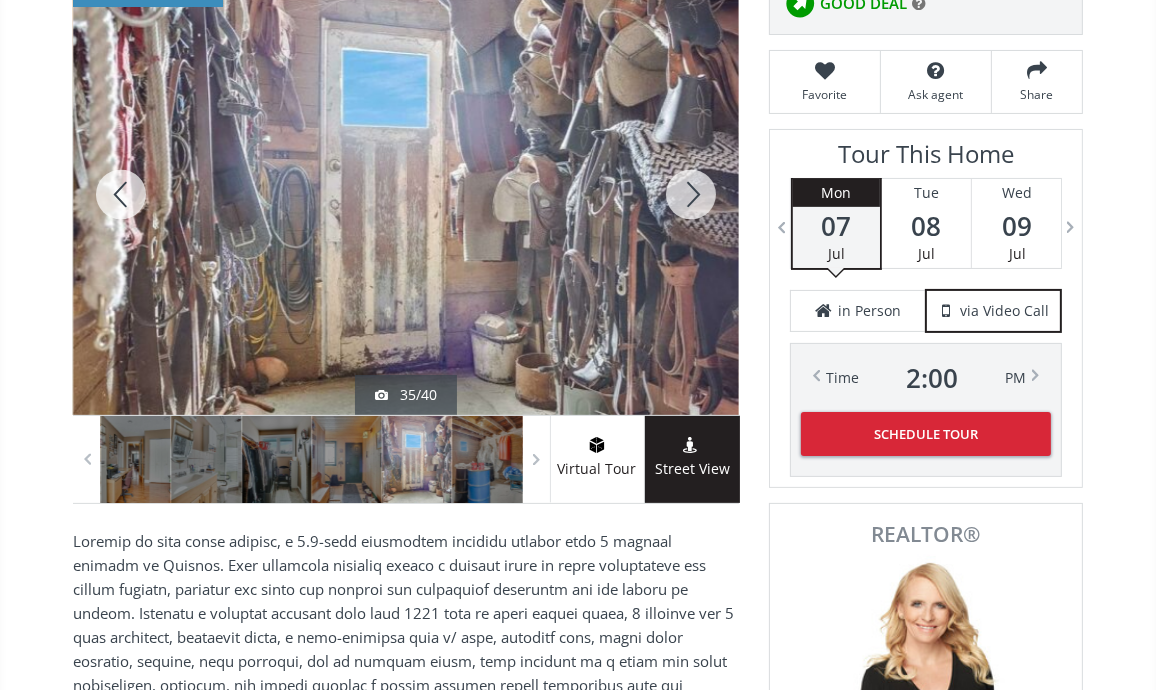 click at bounding box center (691, 194) 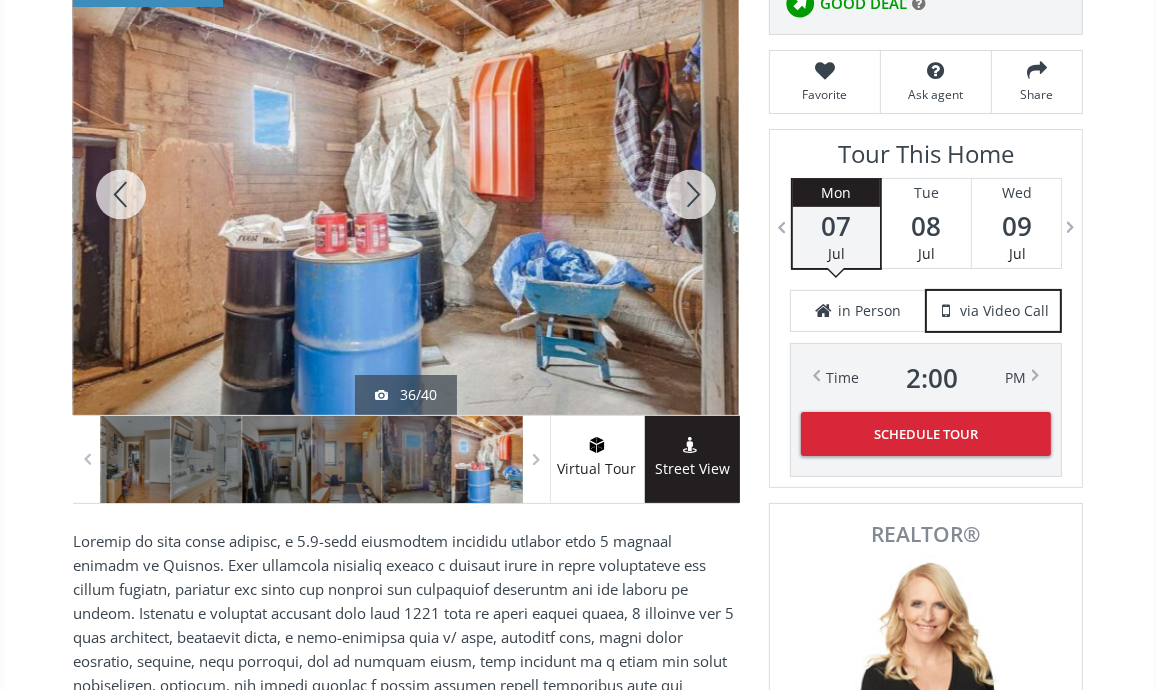 click at bounding box center [691, 194] 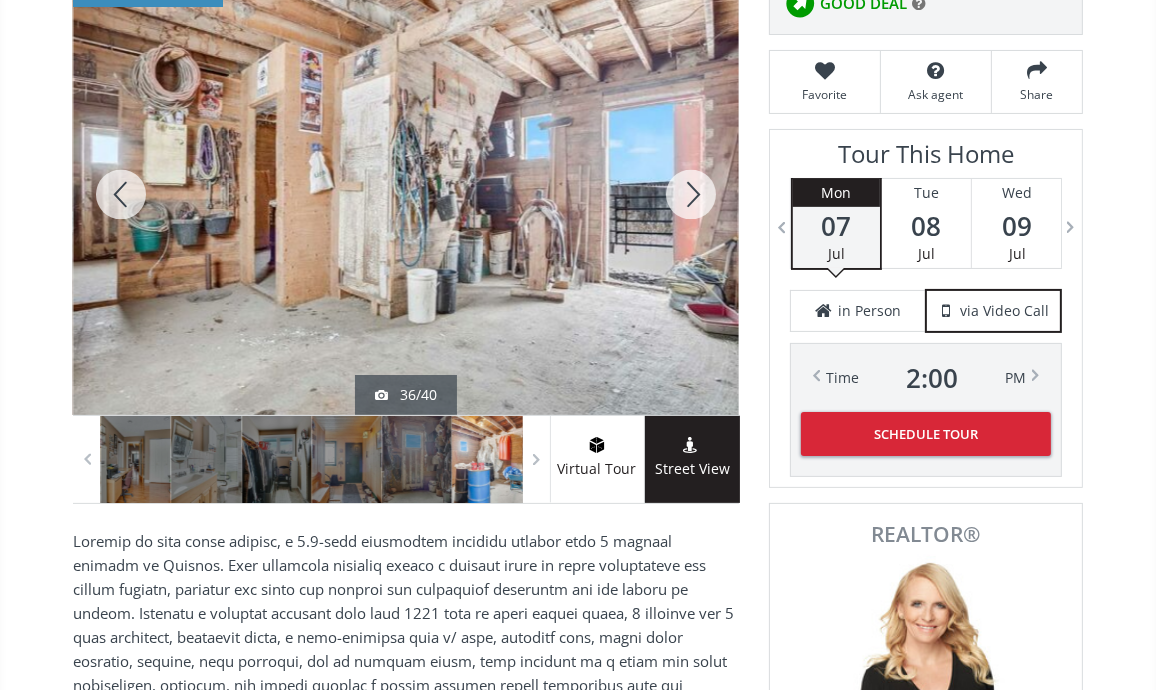 click at bounding box center (691, 194) 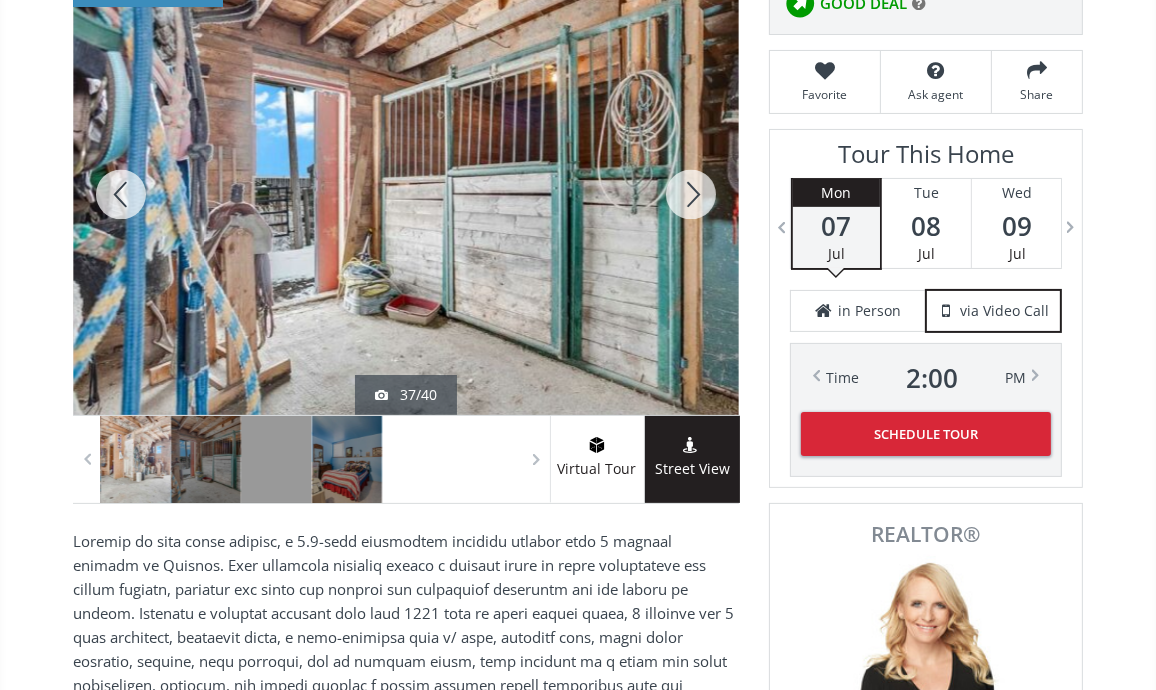 click at bounding box center (691, 194) 